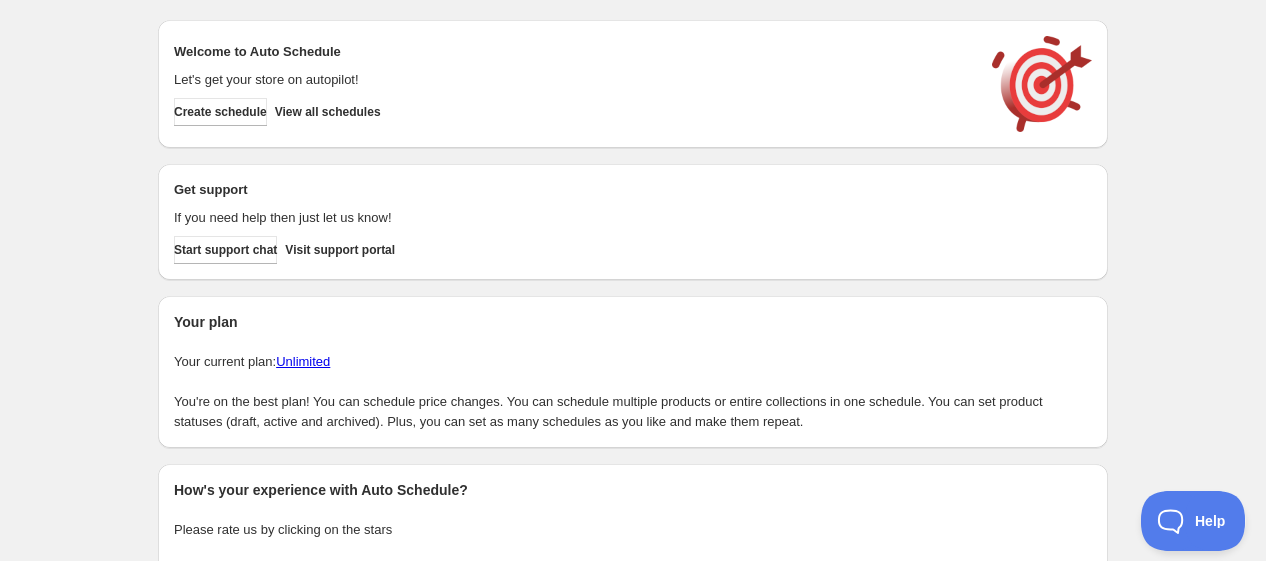 scroll, scrollTop: 0, scrollLeft: 0, axis: both 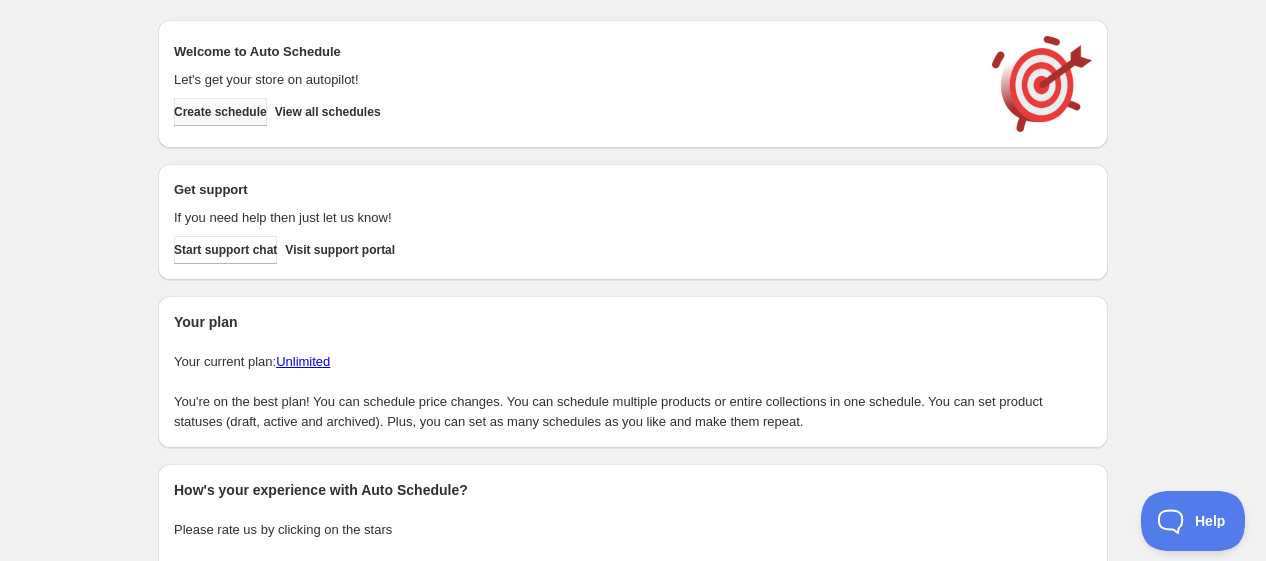 click on "Create schedule" at bounding box center (220, 112) 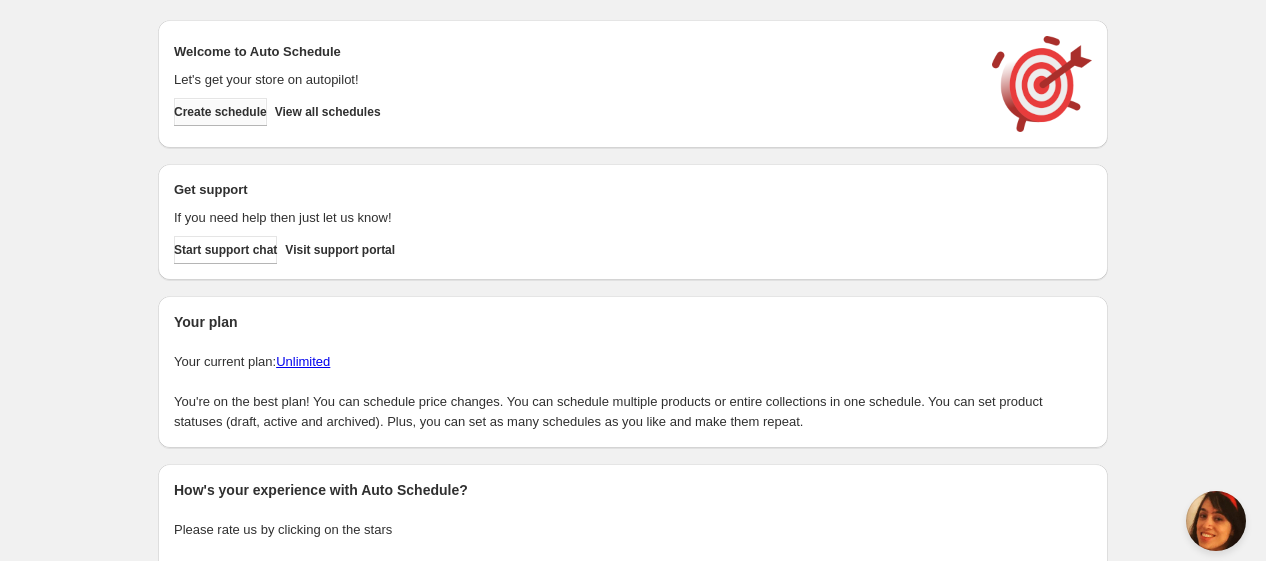 scroll, scrollTop: 0, scrollLeft: 0, axis: both 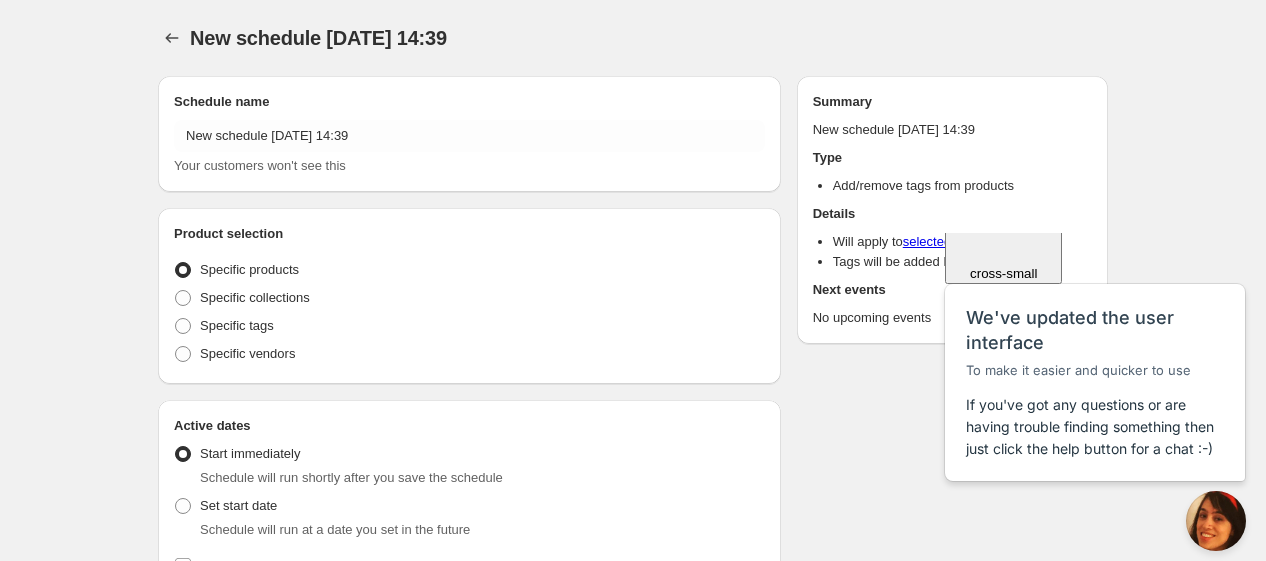 radio on "true" 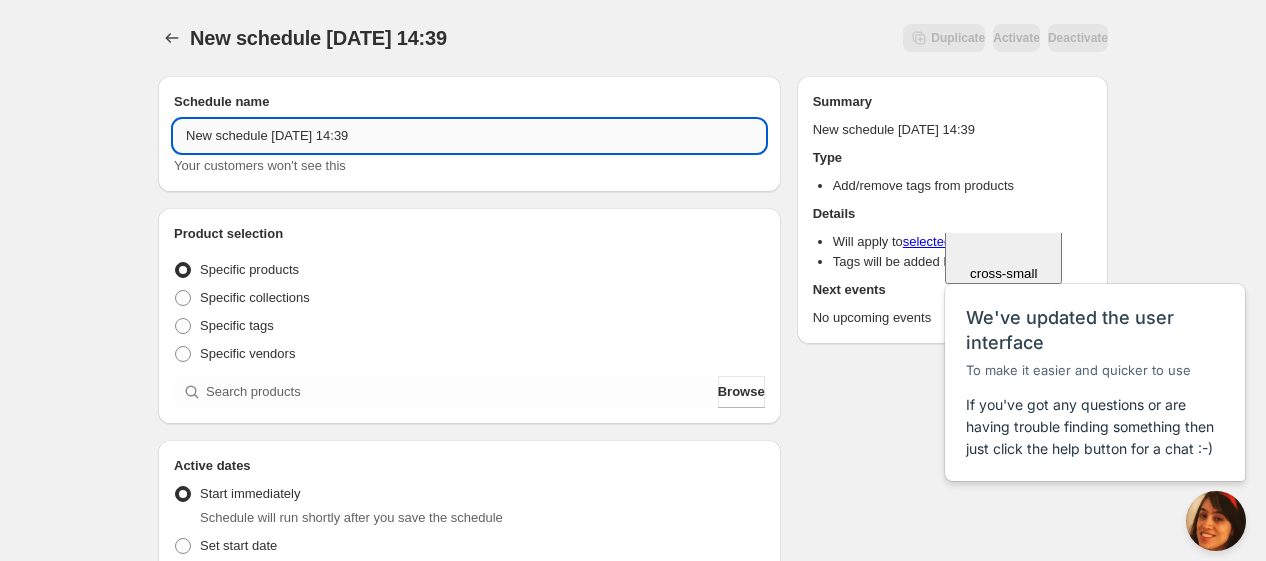 drag, startPoint x: 270, startPoint y: 132, endPoint x: 178, endPoint y: 130, distance: 92.021736 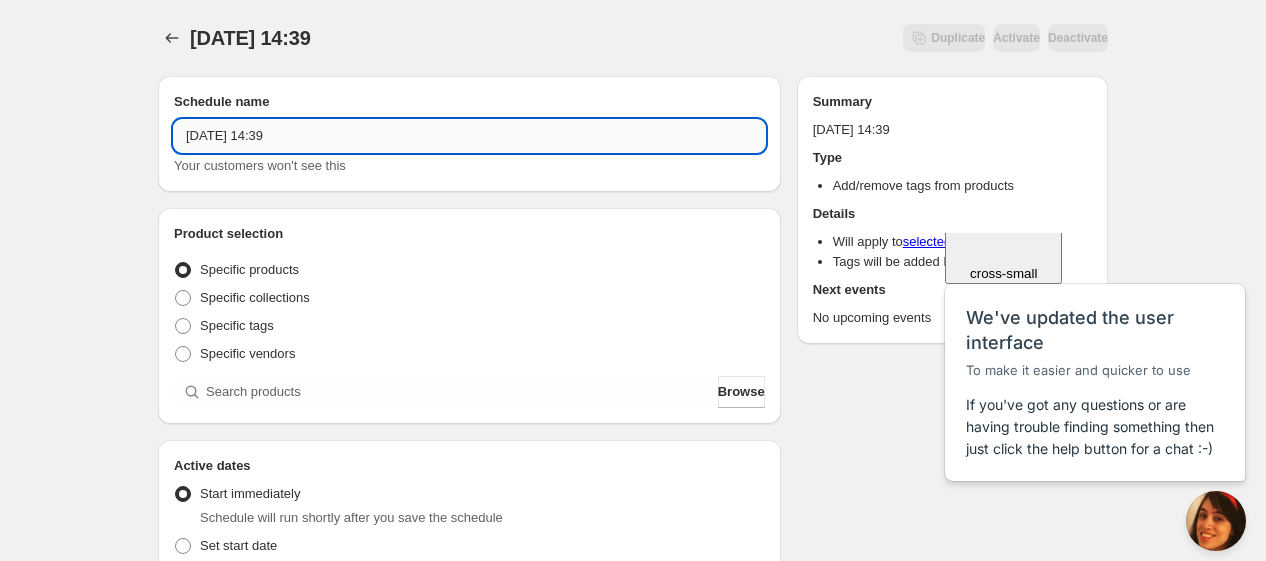 click on "[DATE] 14:39" at bounding box center (469, 136) 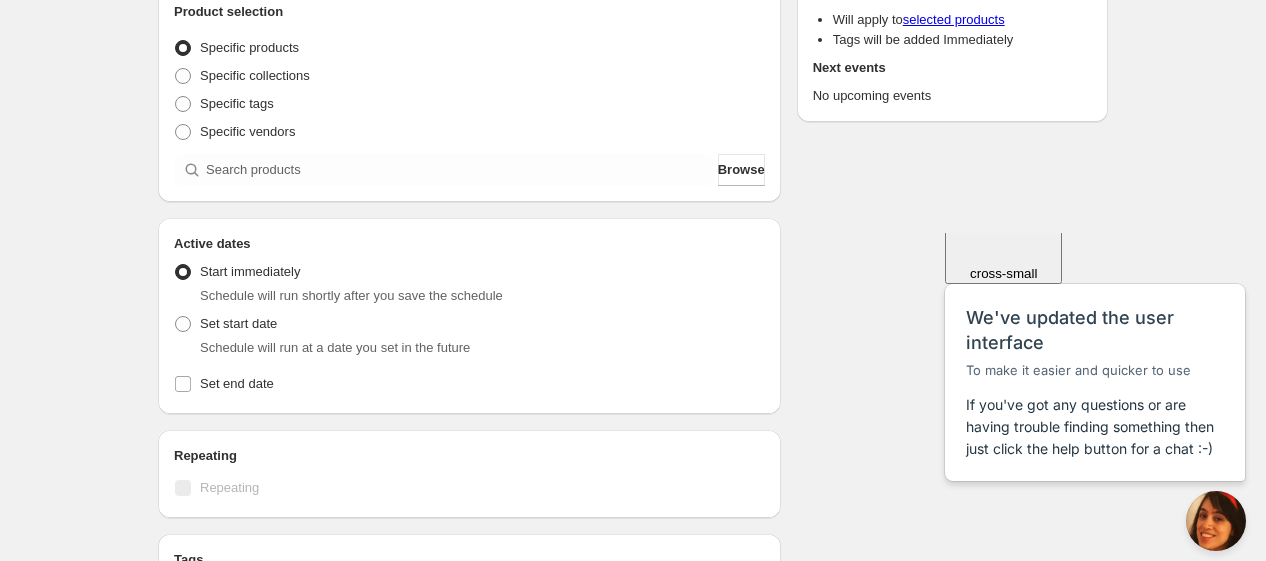 scroll, scrollTop: 444, scrollLeft: 0, axis: vertical 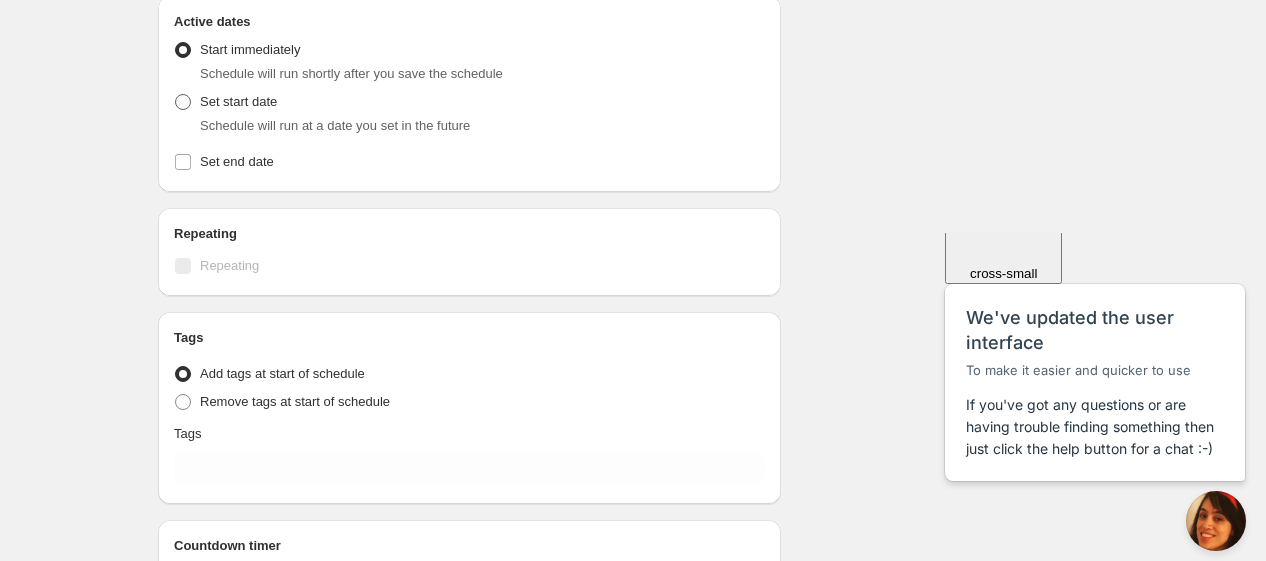 type on "[DATE] 4am" 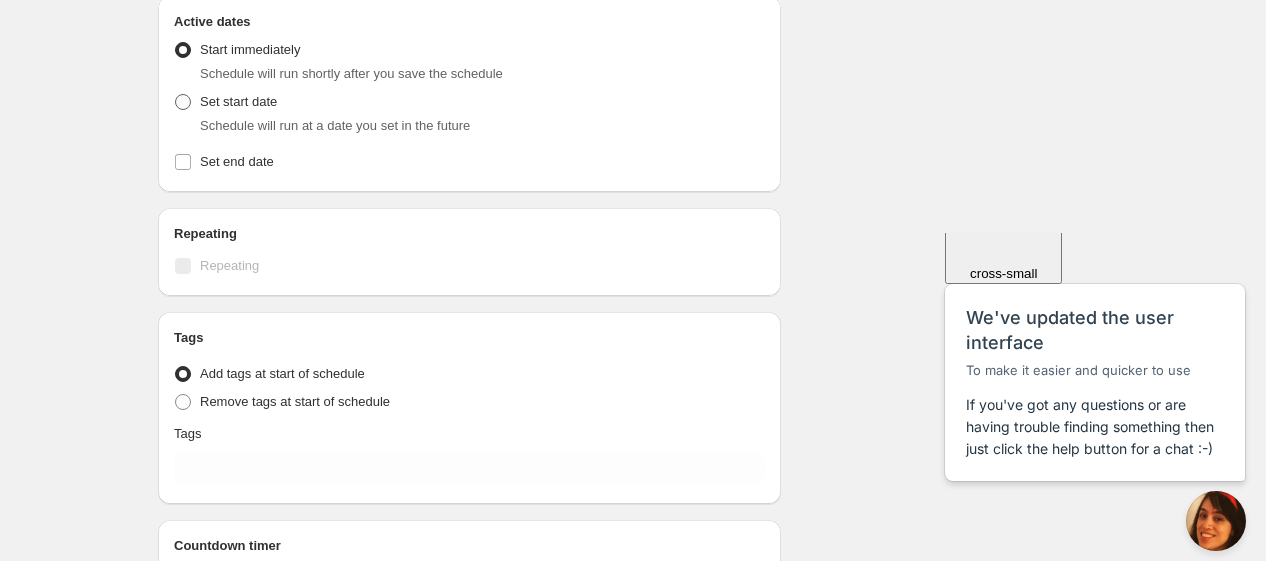 radio on "true" 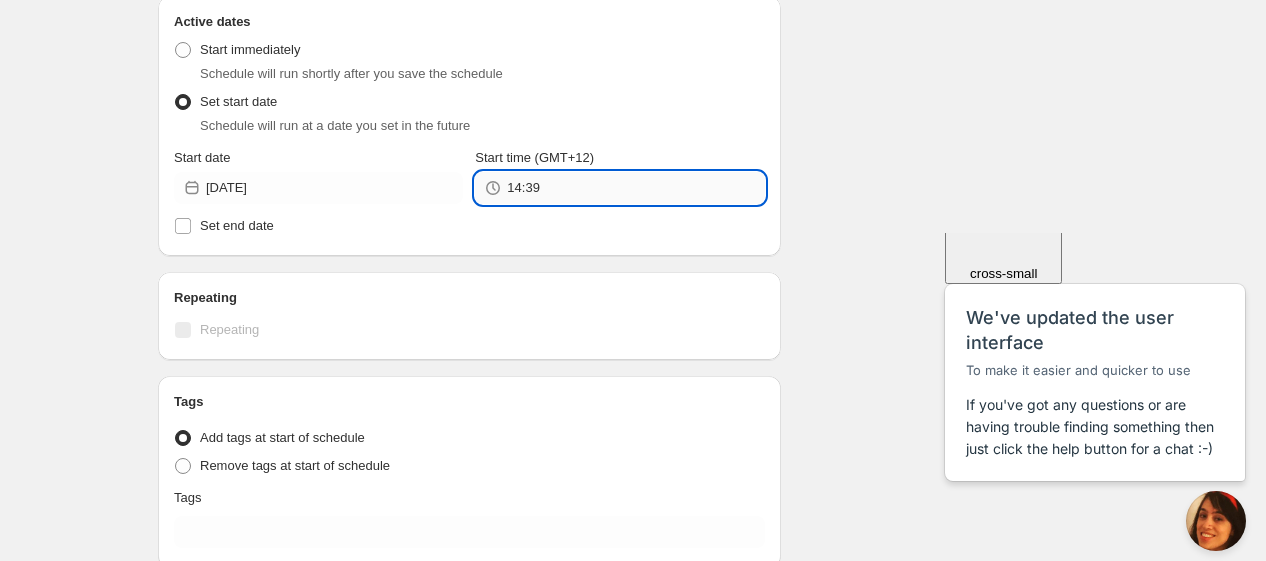 click on "14:39" at bounding box center (635, 188) 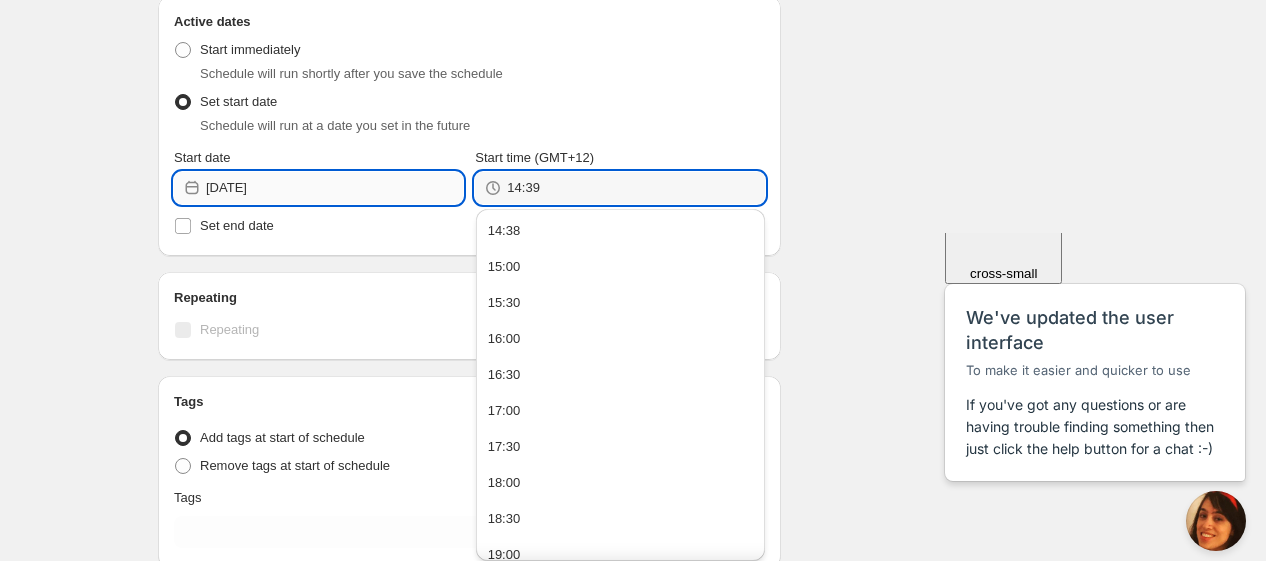 click on "[DATE]" at bounding box center (334, 188) 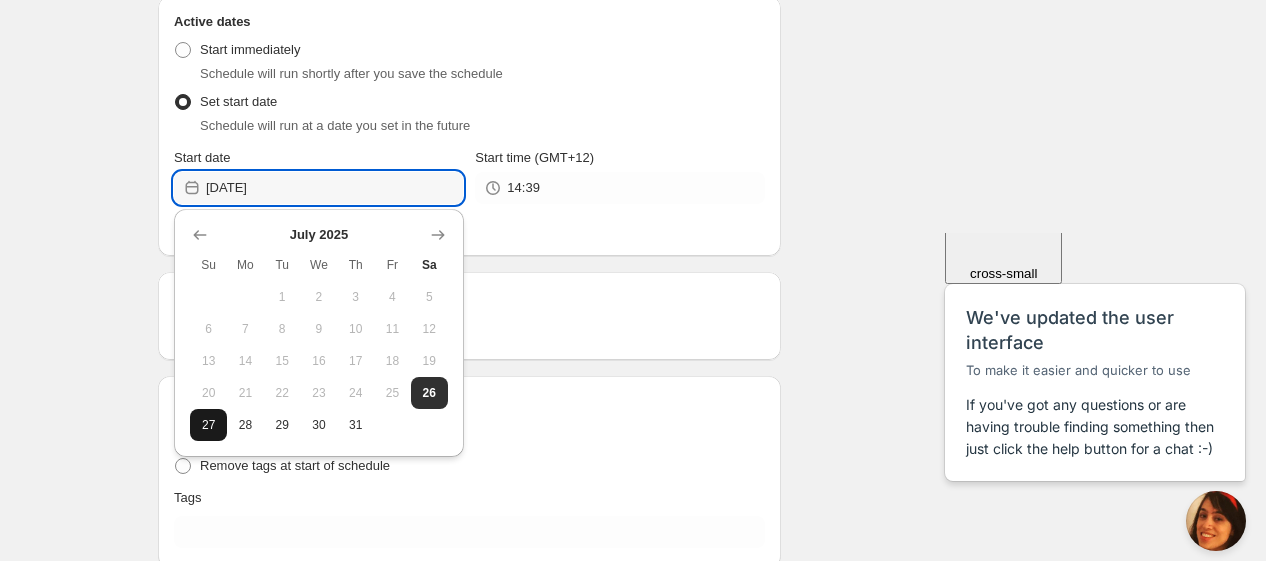click on "27" at bounding box center (208, 425) 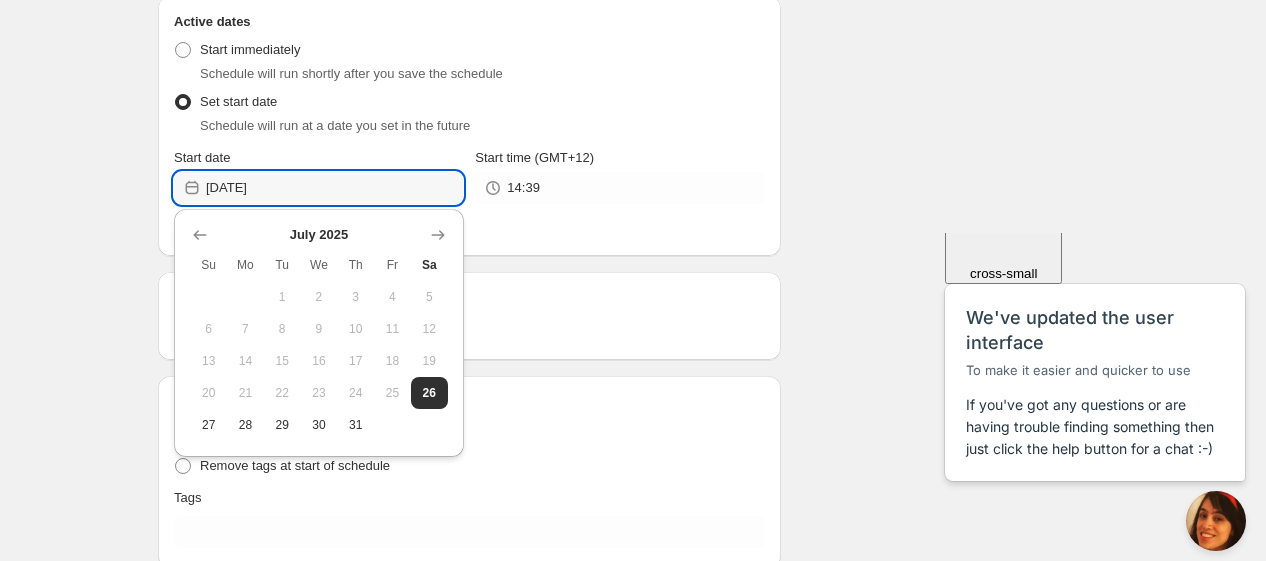 type on "[DATE]" 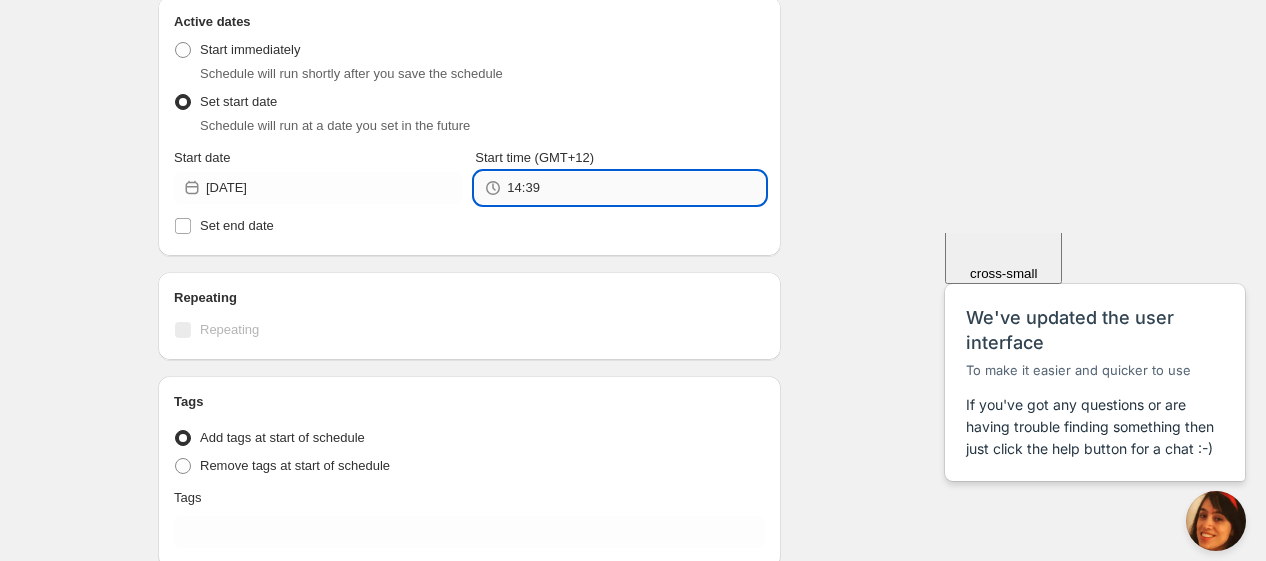 click on "14:39" at bounding box center [635, 188] 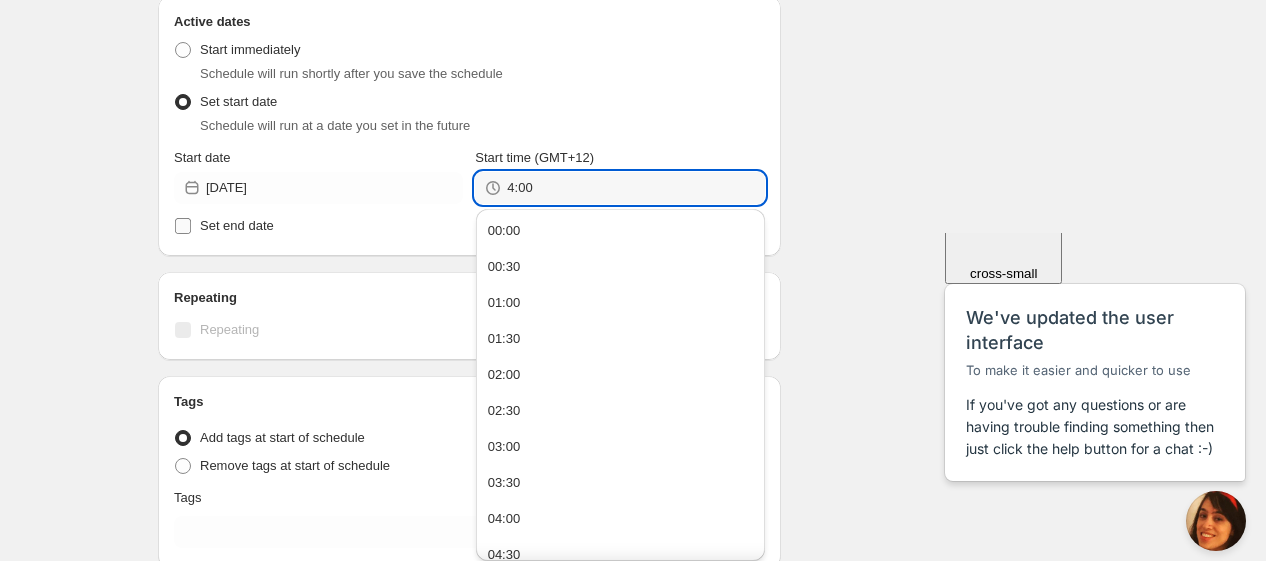 type on "04:00" 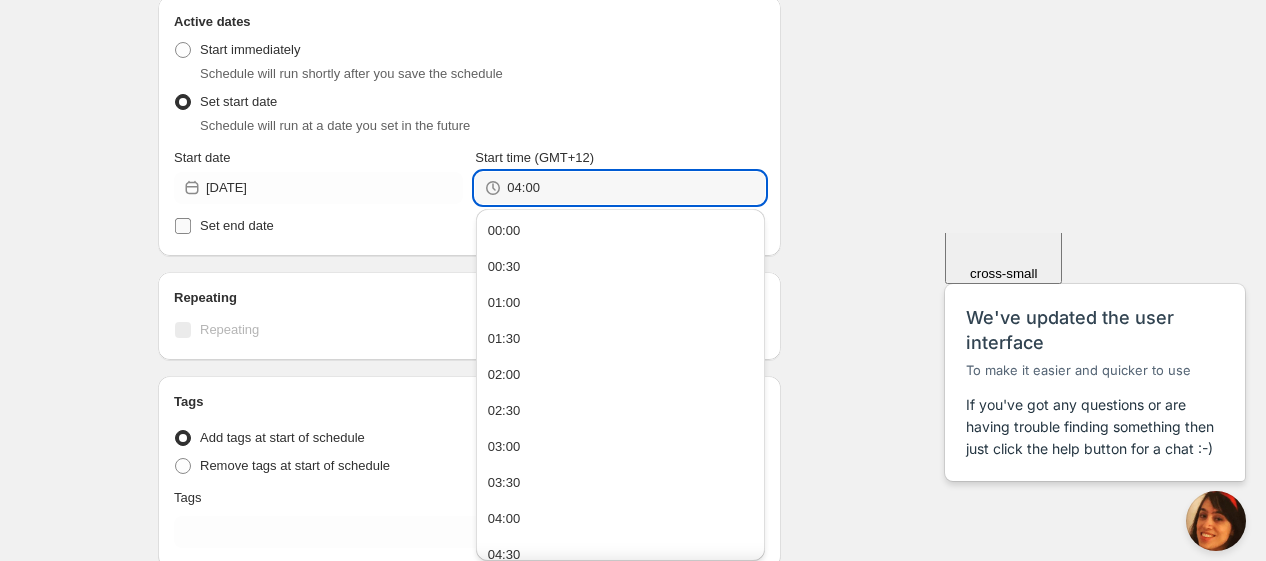 click on "Set end date" at bounding box center (237, 225) 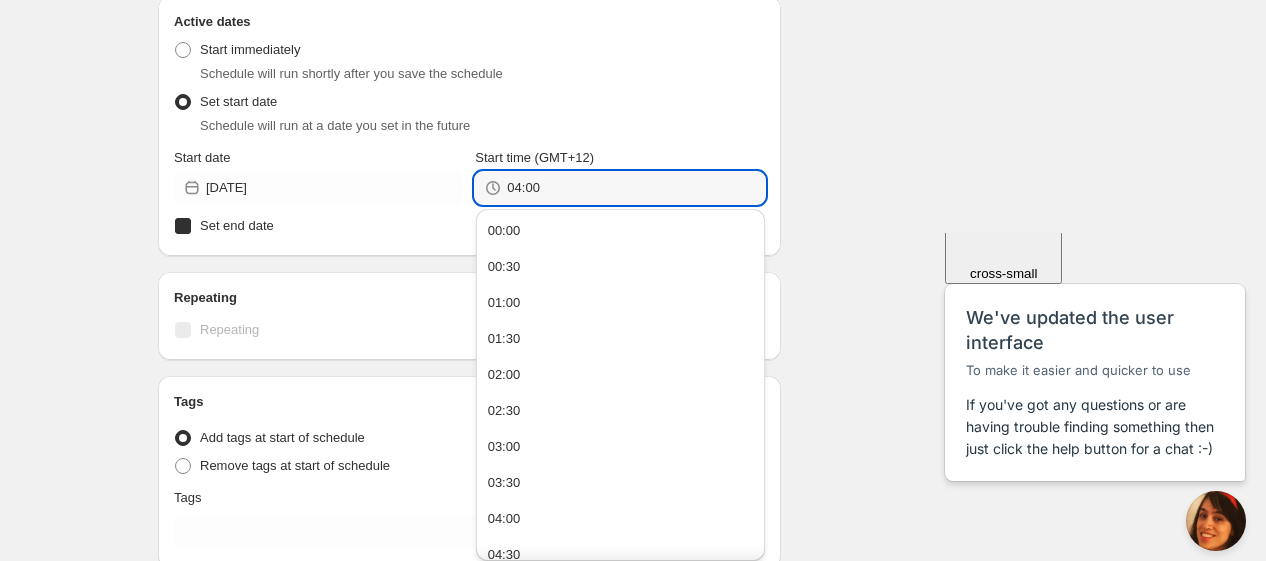 checkbox on "true" 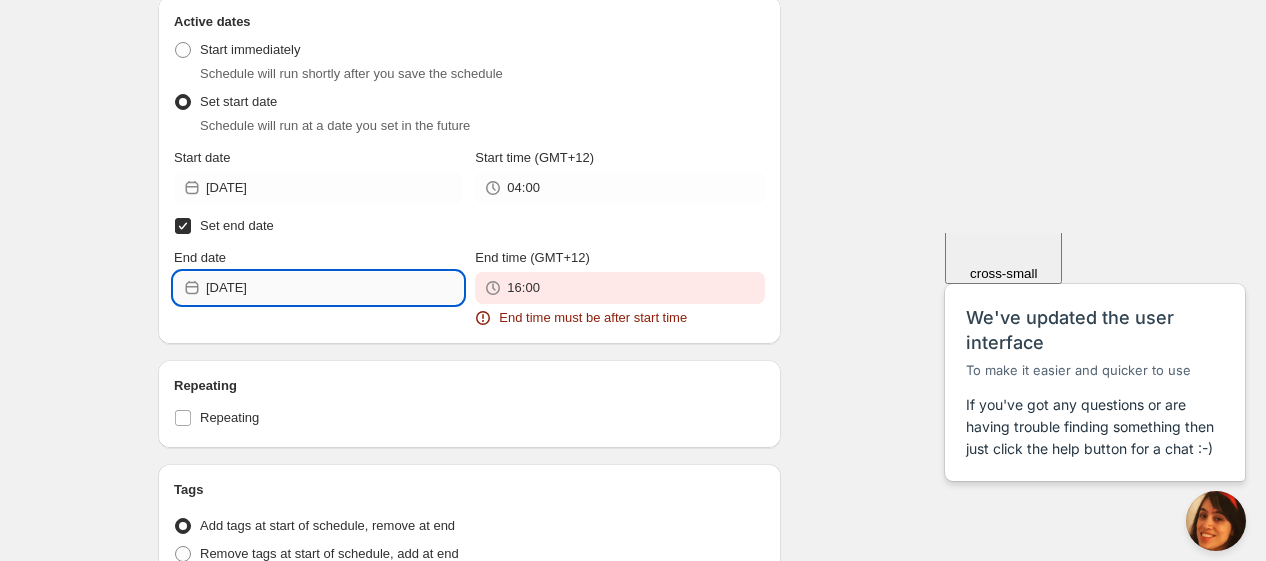 click on "[DATE]" at bounding box center [334, 288] 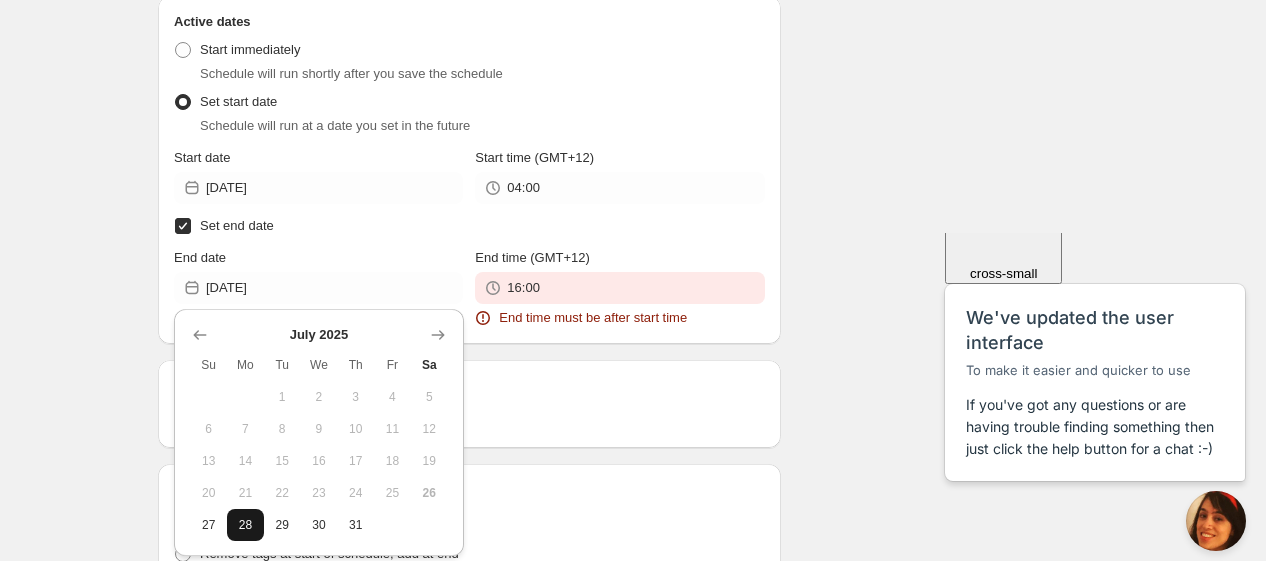 click on "28" at bounding box center [245, 525] 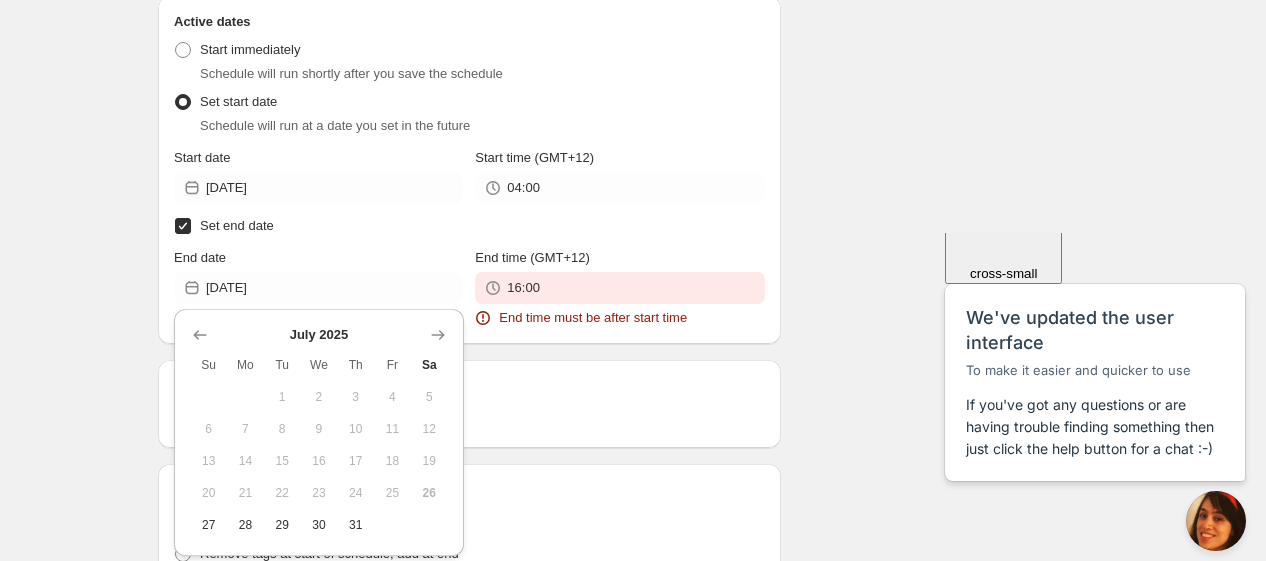type on "[DATE]" 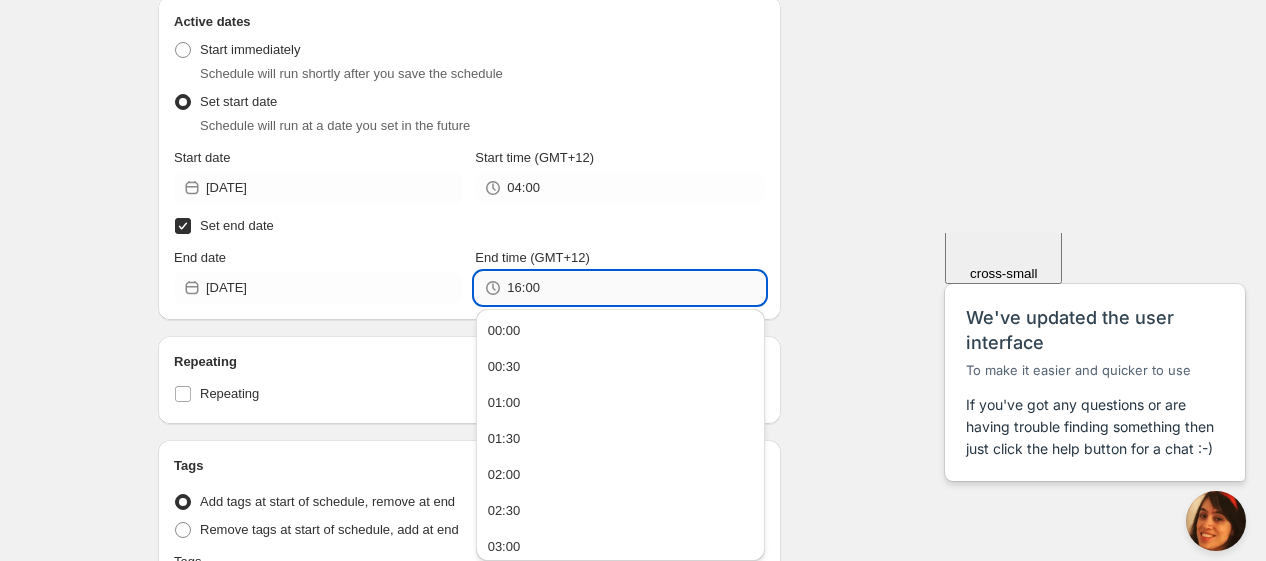 click on "16:00" at bounding box center [635, 288] 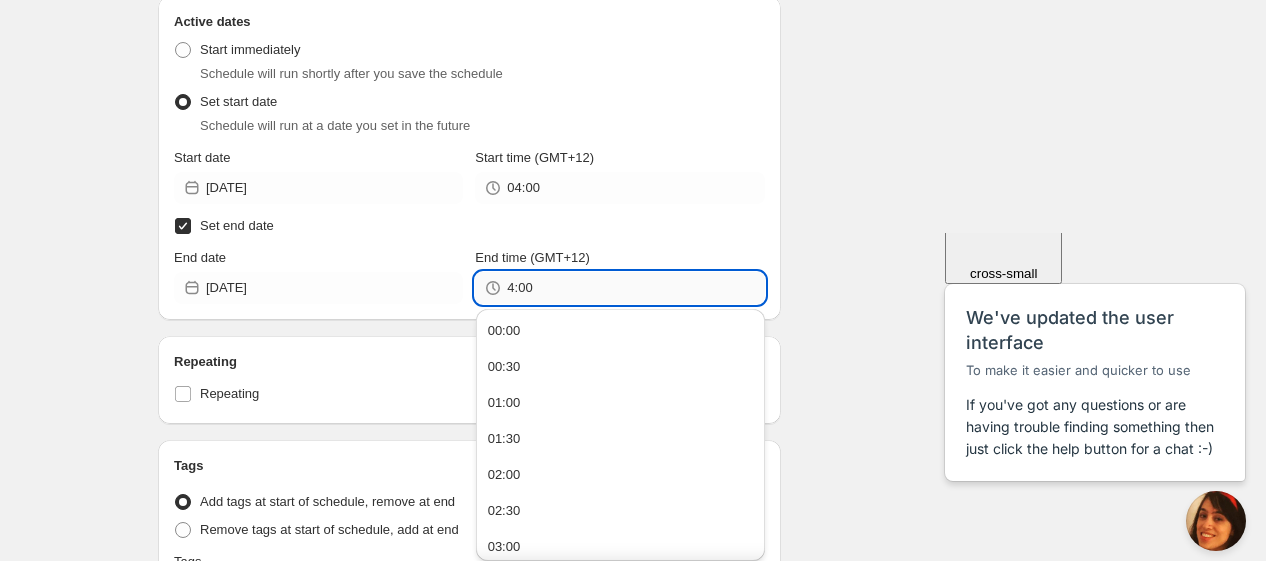 click on "Submit" at bounding box center [186, -434] 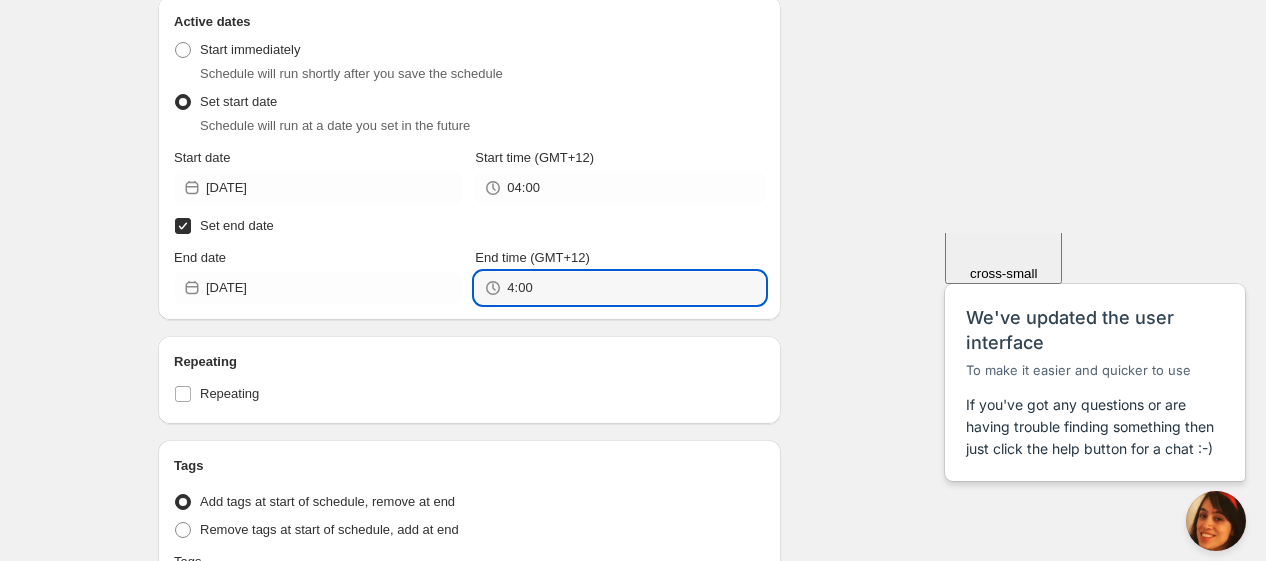 scroll, scrollTop: 985, scrollLeft: 0, axis: vertical 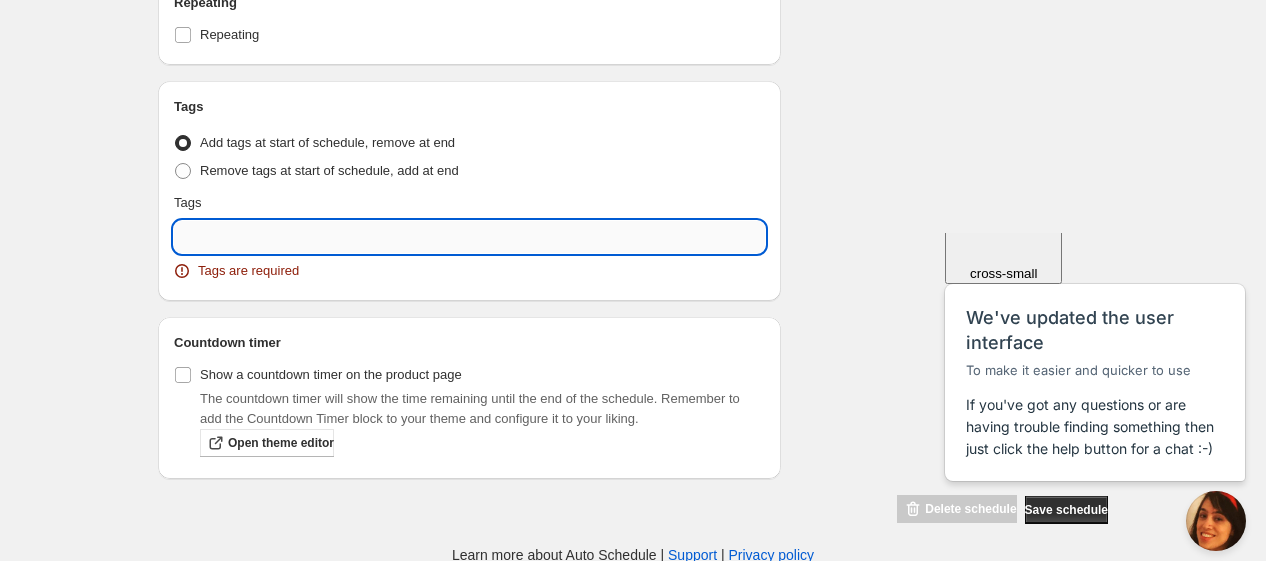 click at bounding box center [469, 237] 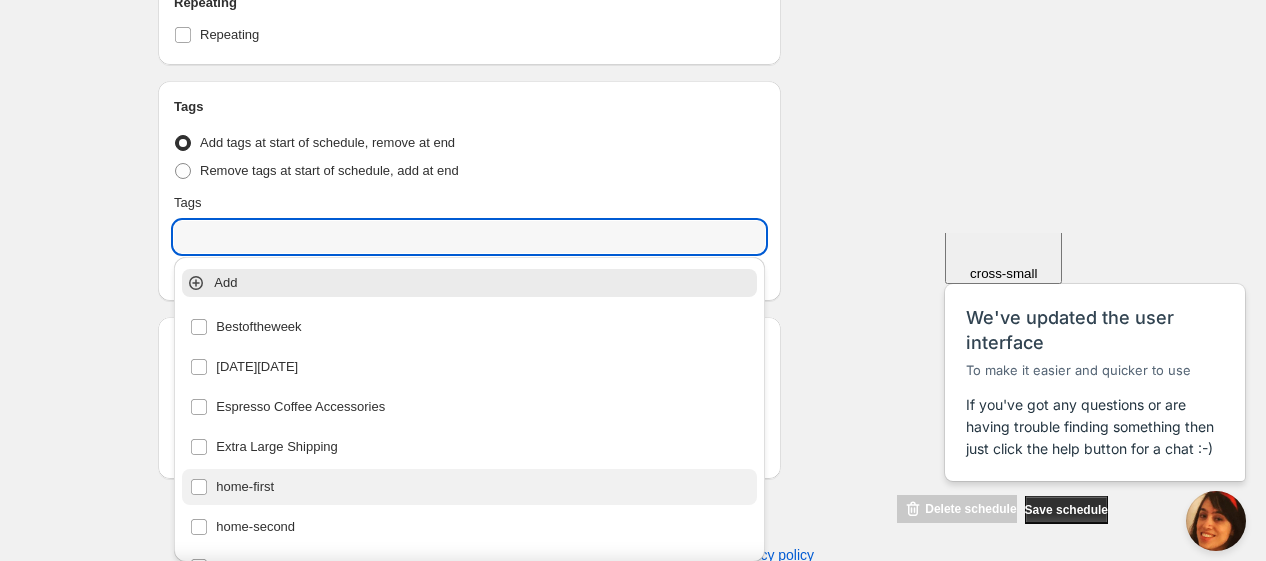 click on "home-first" at bounding box center [469, 487] 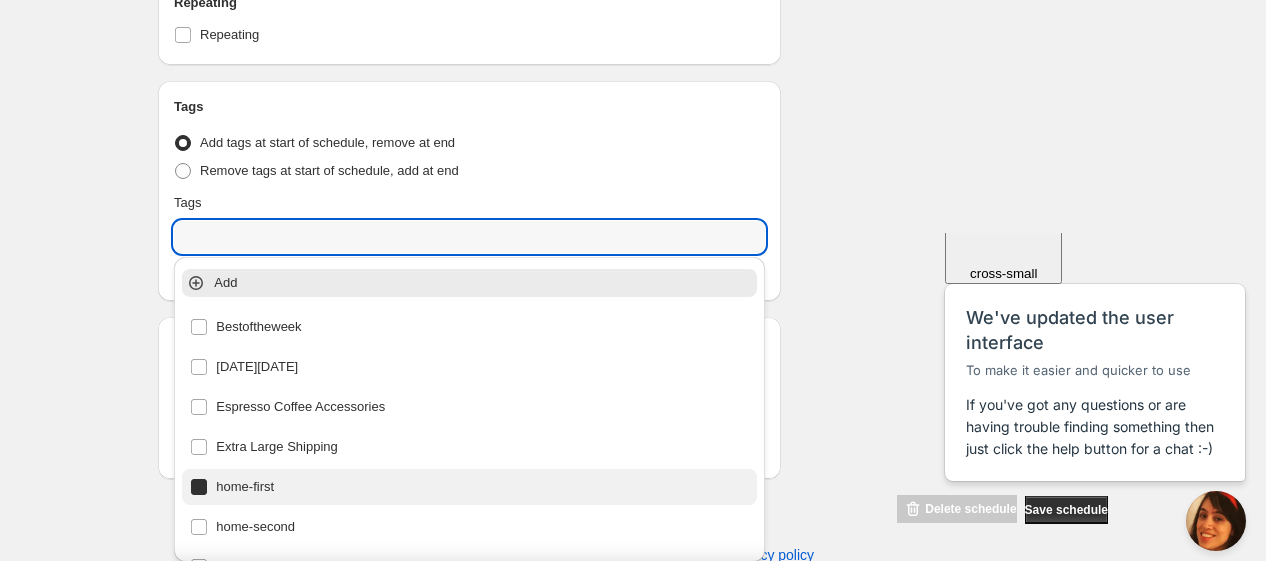 type on "home-first" 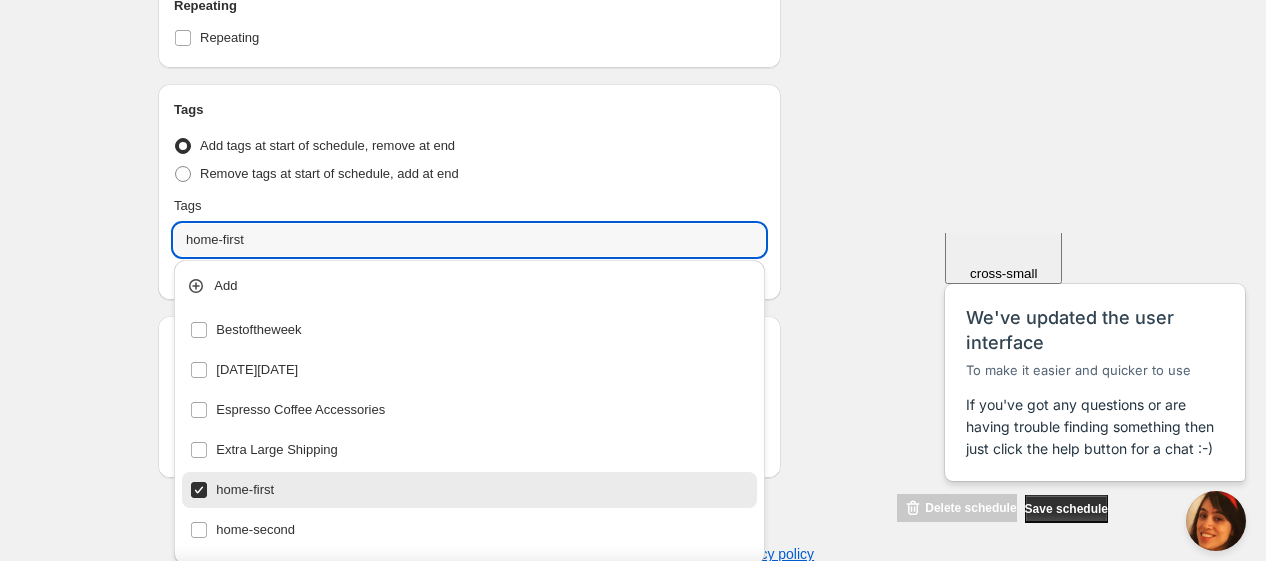 click on "Add tags at start of schedule, remove at end" at bounding box center [469, 146] 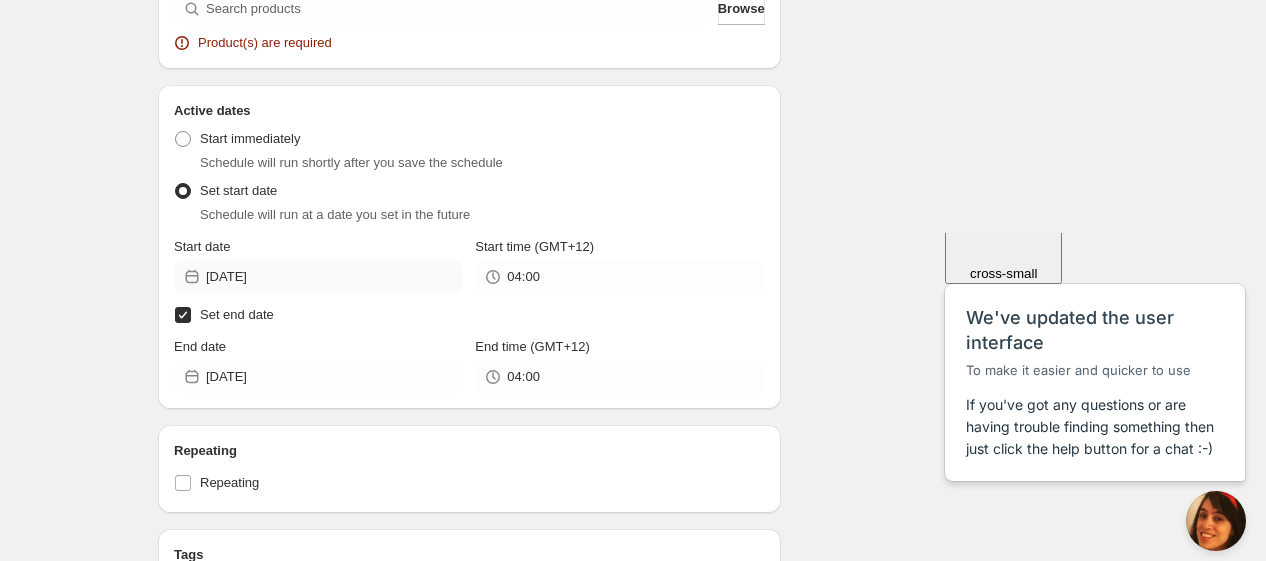 scroll, scrollTop: 204, scrollLeft: 0, axis: vertical 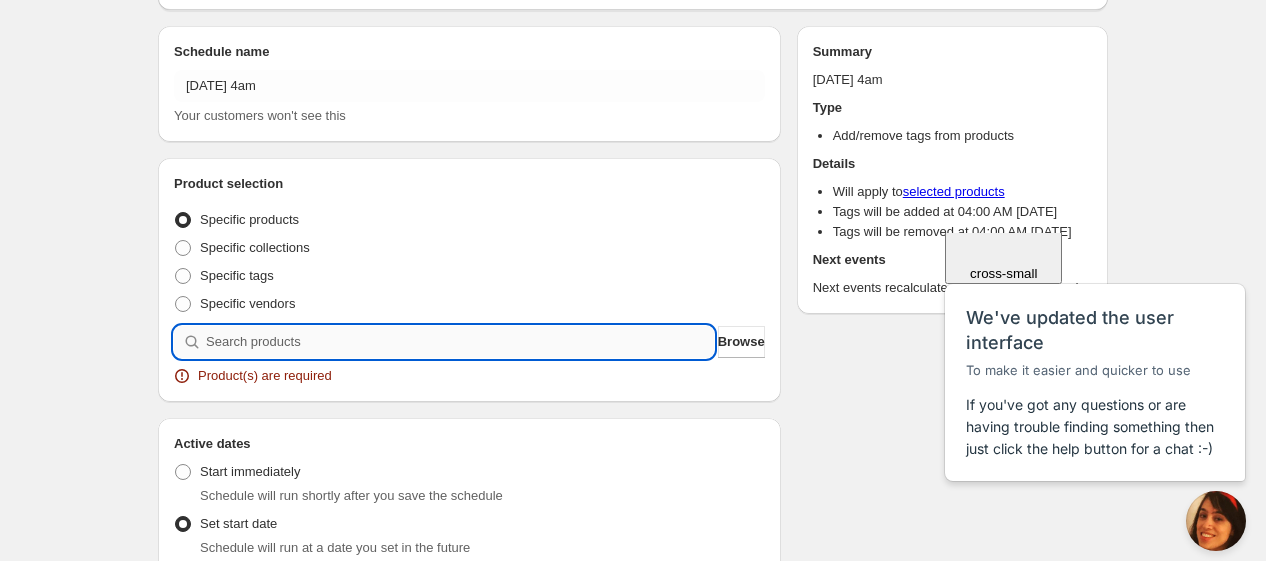 click at bounding box center [460, 342] 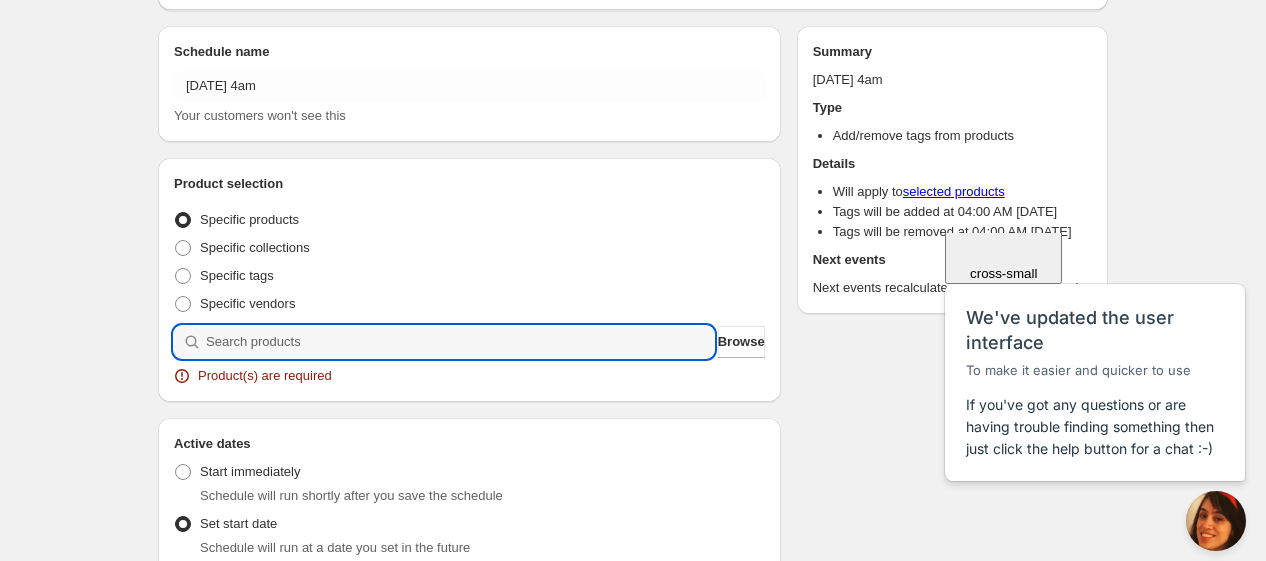 paste on "FT21-Y206" 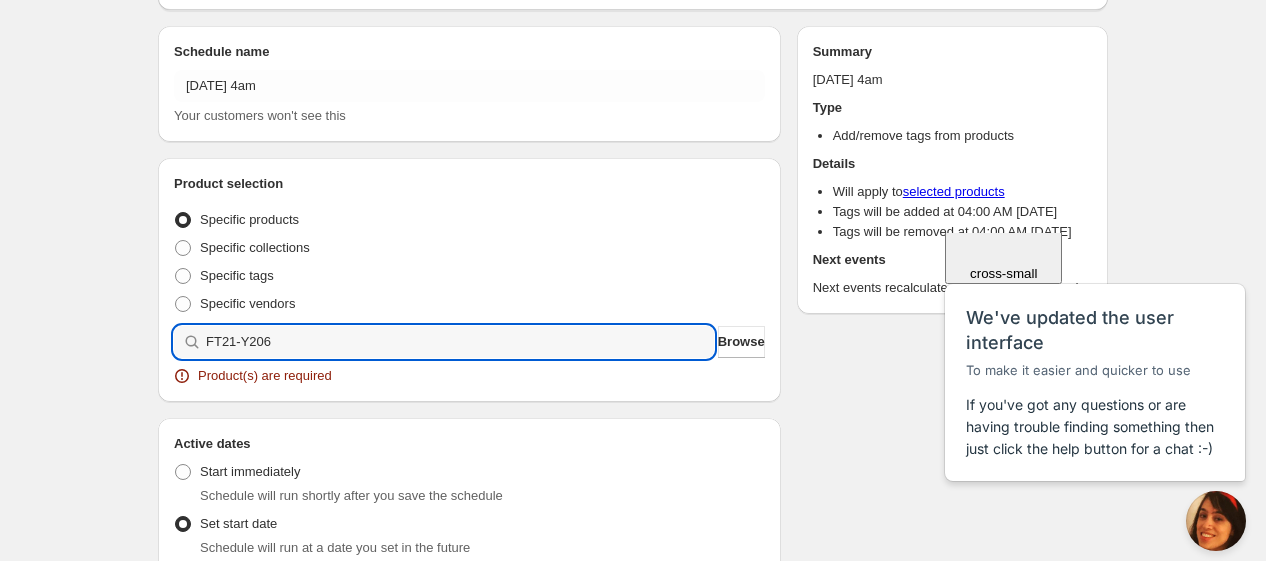 type 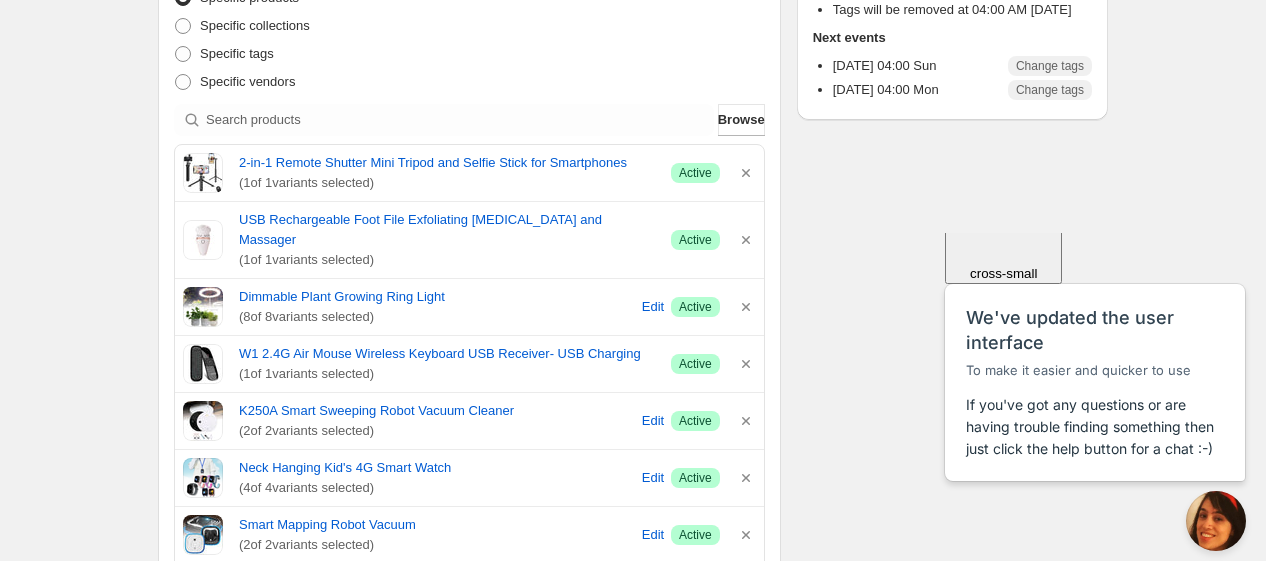 scroll, scrollTop: 0, scrollLeft: 0, axis: both 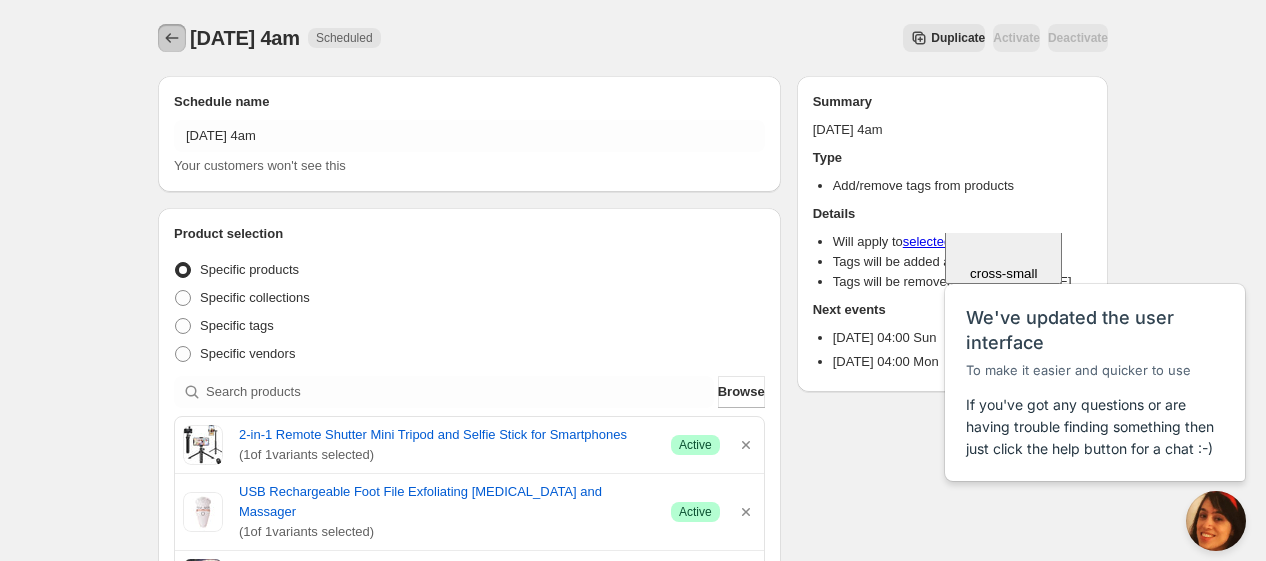 click 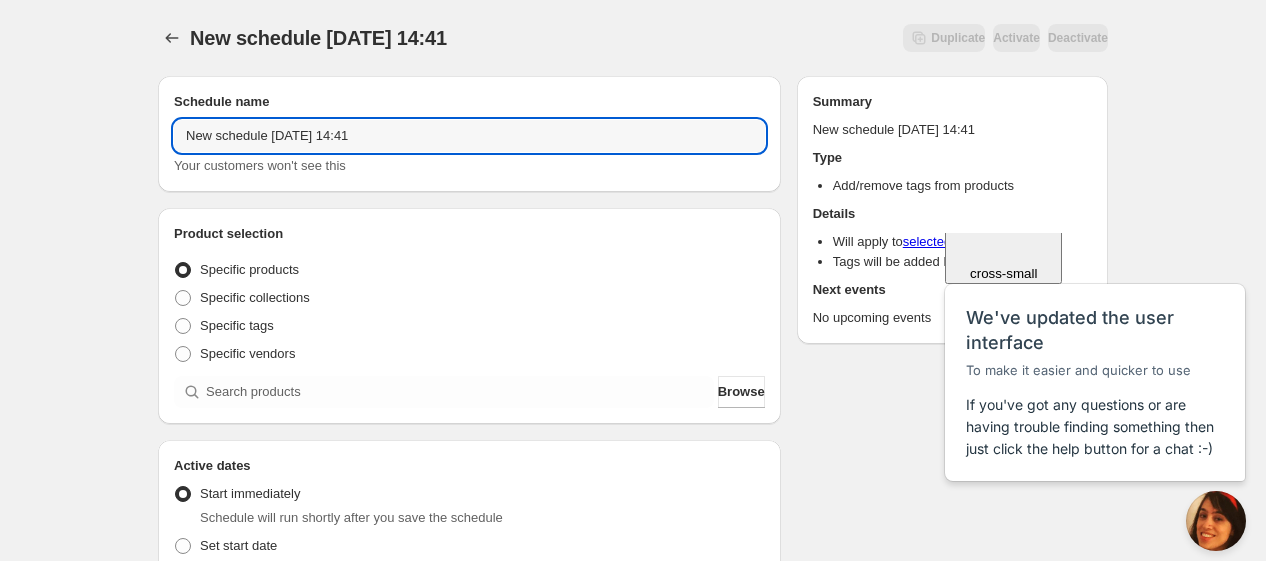 drag, startPoint x: 266, startPoint y: 138, endPoint x: -86, endPoint y: 133, distance: 352.03552 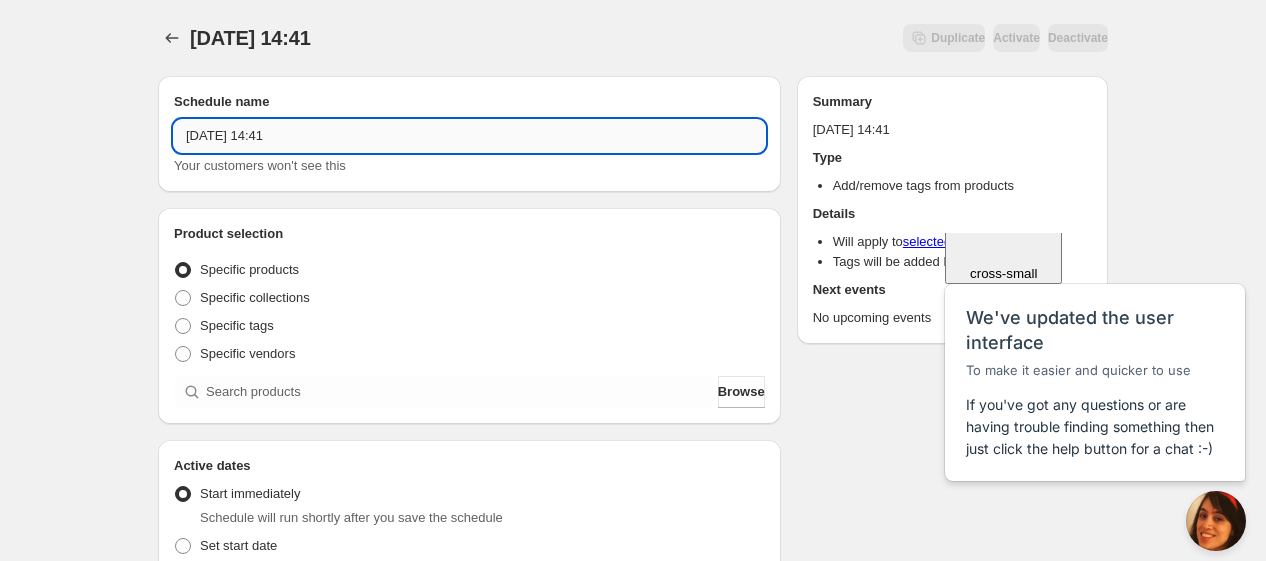 click on "[DATE] 14:41" at bounding box center (469, 136) 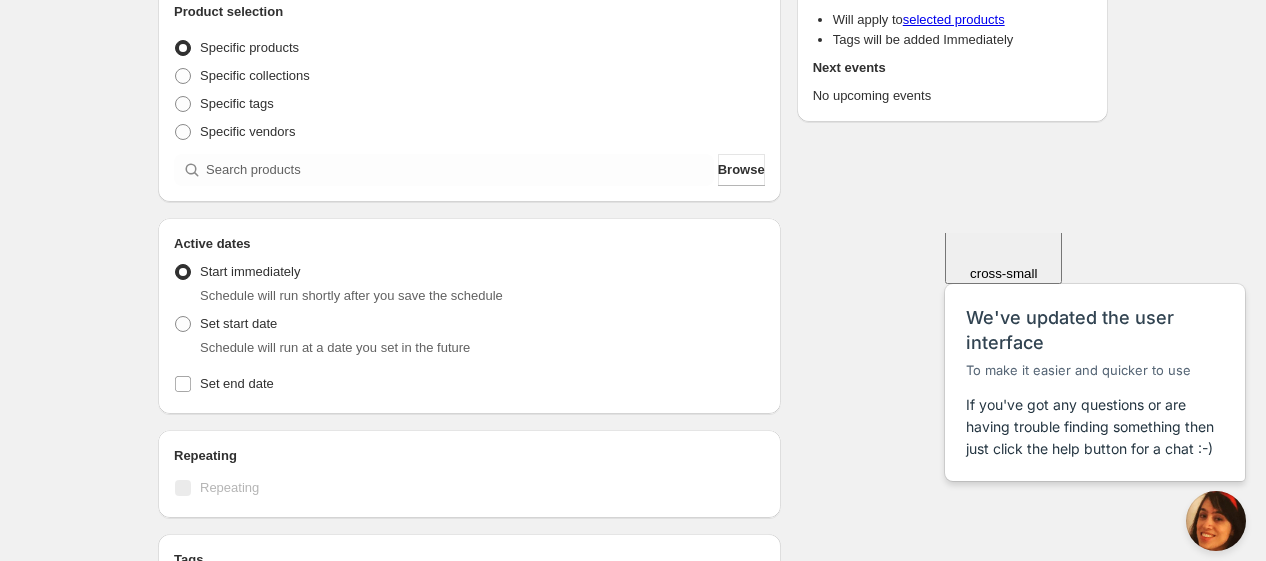 scroll, scrollTop: 333, scrollLeft: 0, axis: vertical 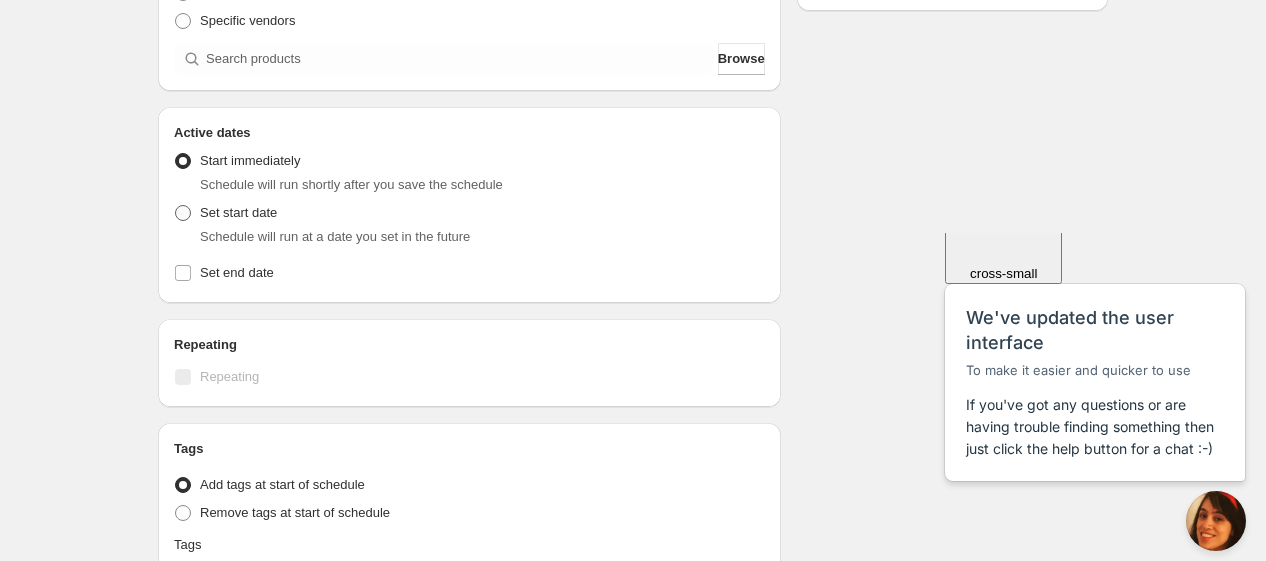 type on "[DATE] 11am" 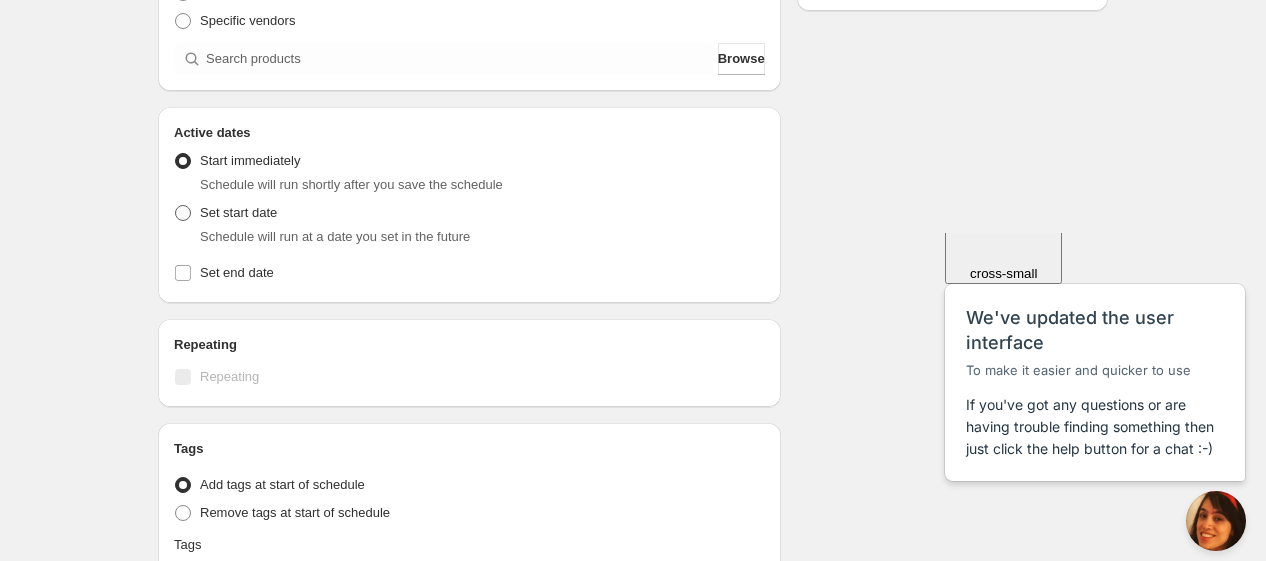 radio on "true" 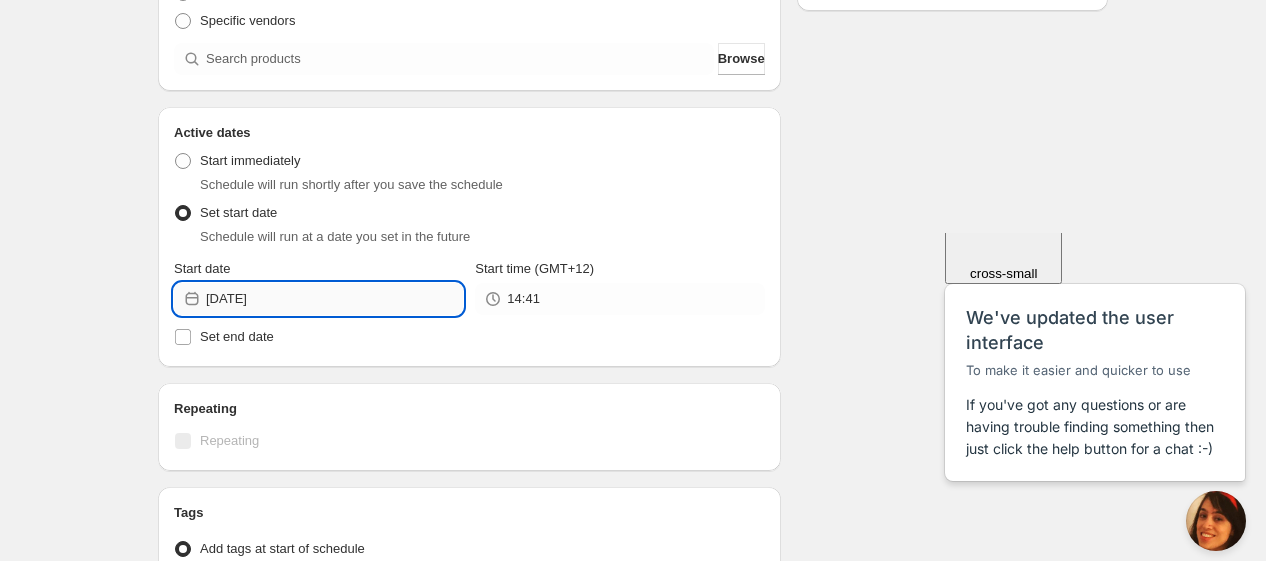 click on "[DATE]" at bounding box center (334, 299) 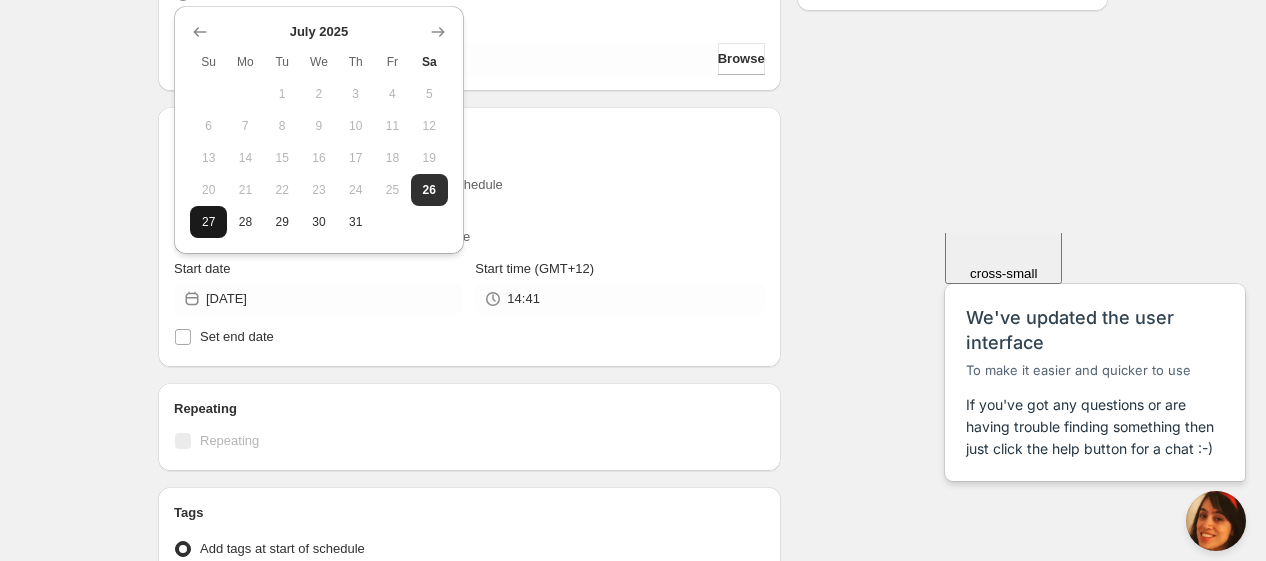click on "27" at bounding box center [208, 222] 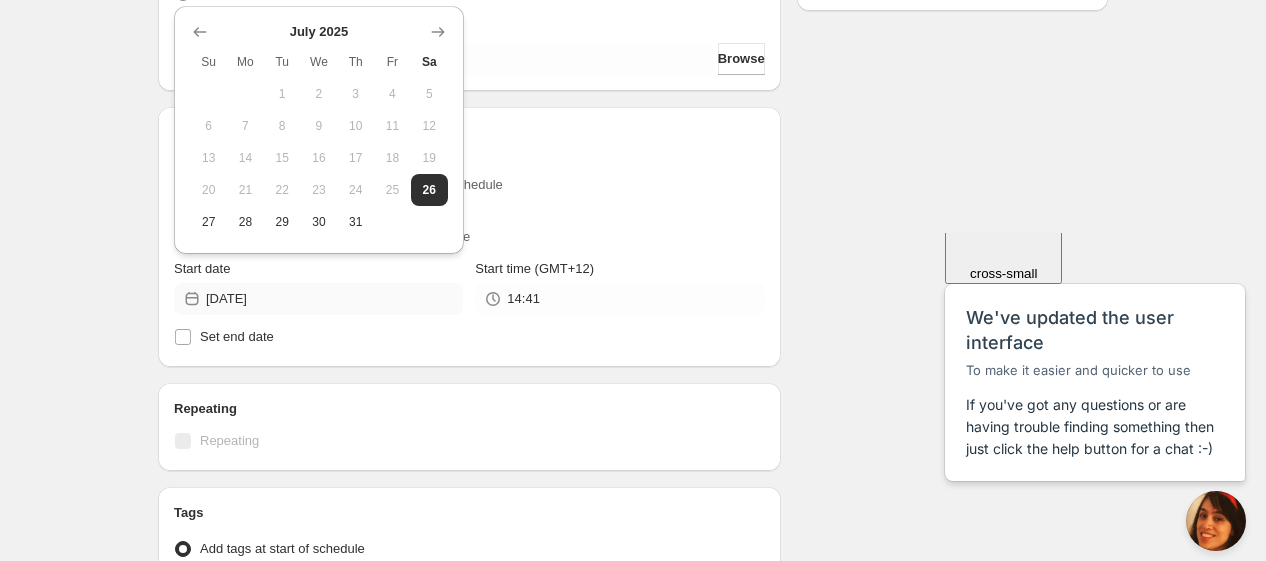 type on "[DATE]" 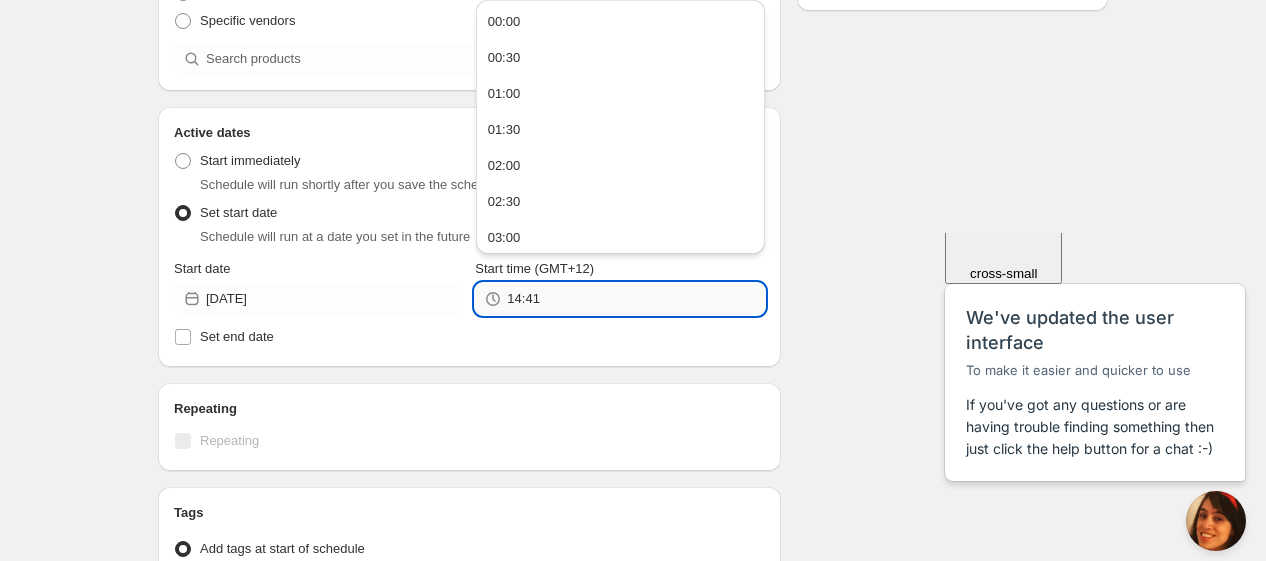 click on "14:41" at bounding box center [635, 299] 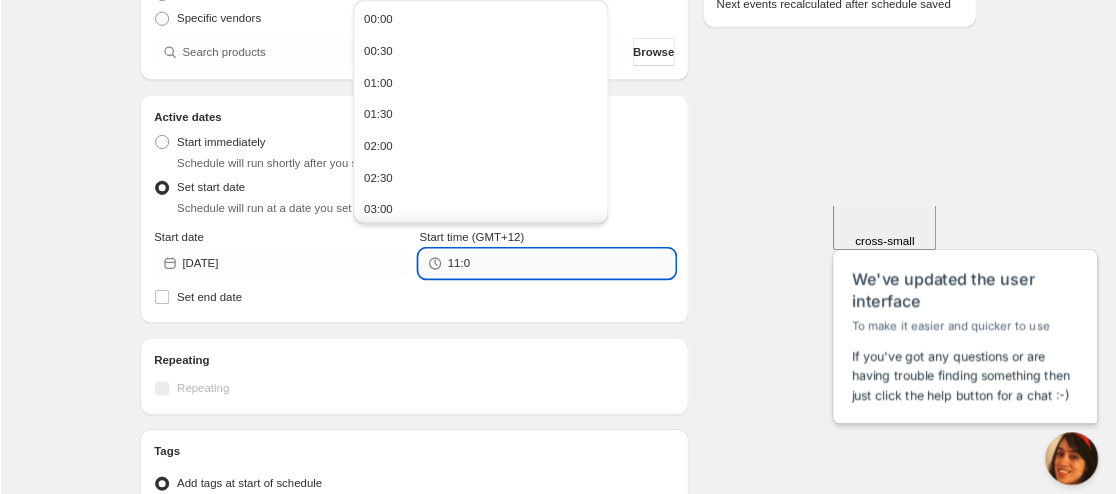 scroll, scrollTop: 333, scrollLeft: 0, axis: vertical 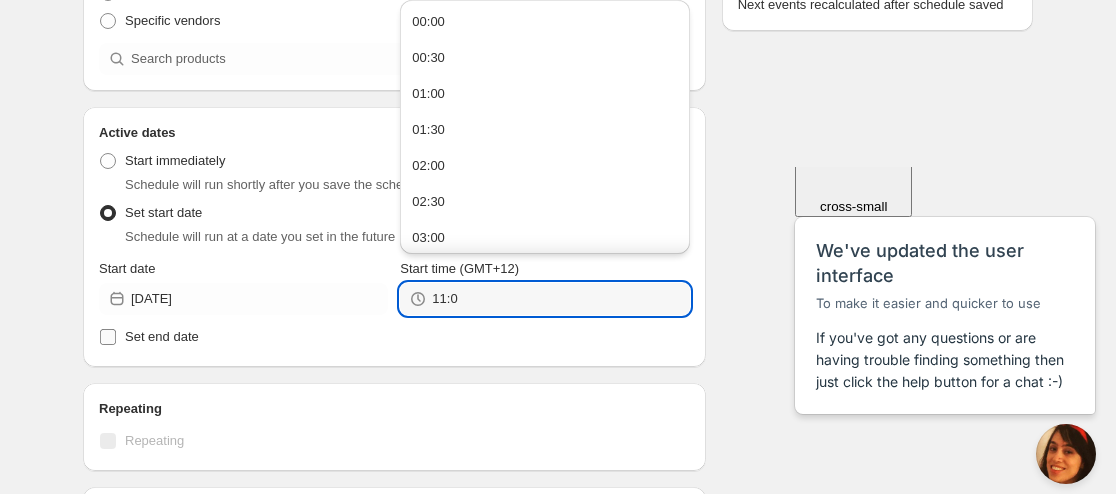 type on "11:00" 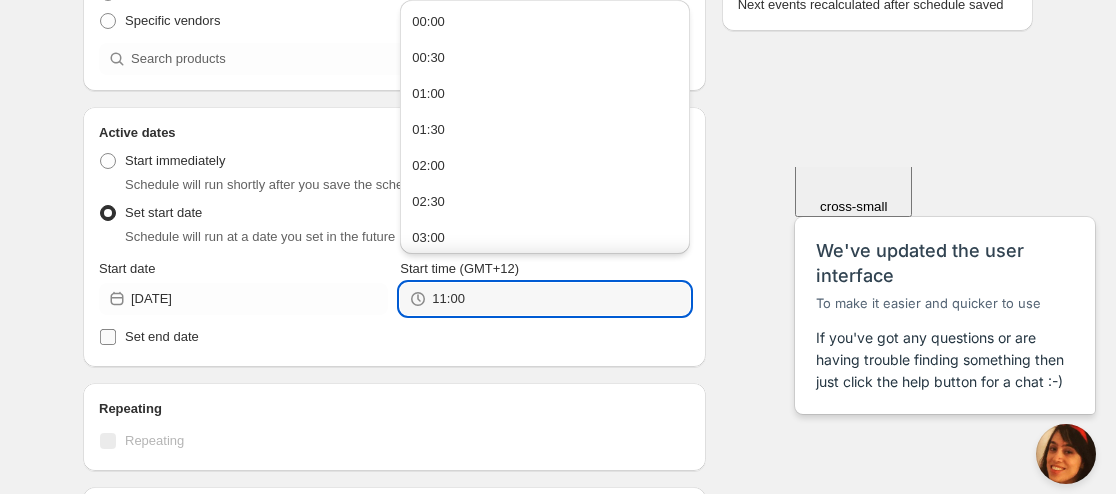 click on "Set end date" at bounding box center (394, 337) 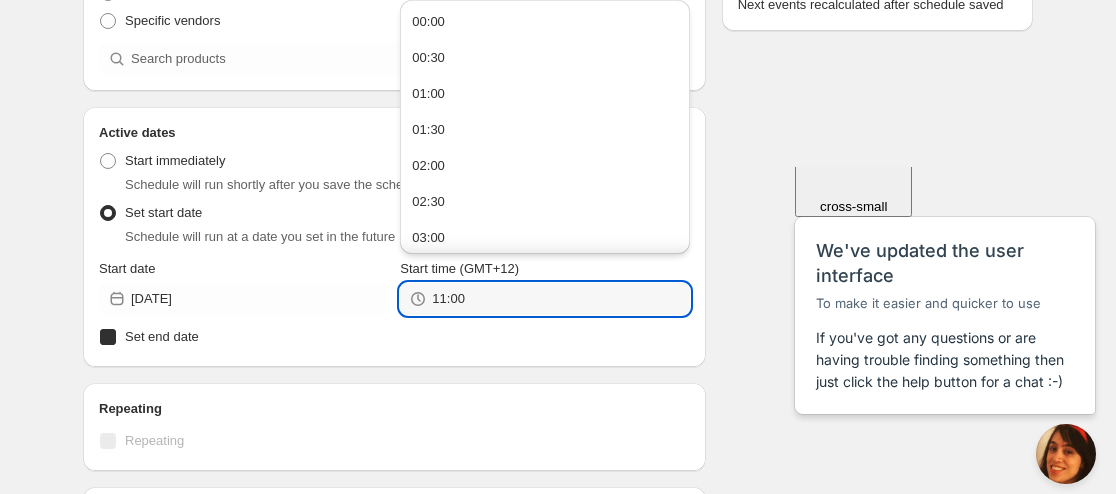 checkbox on "true" 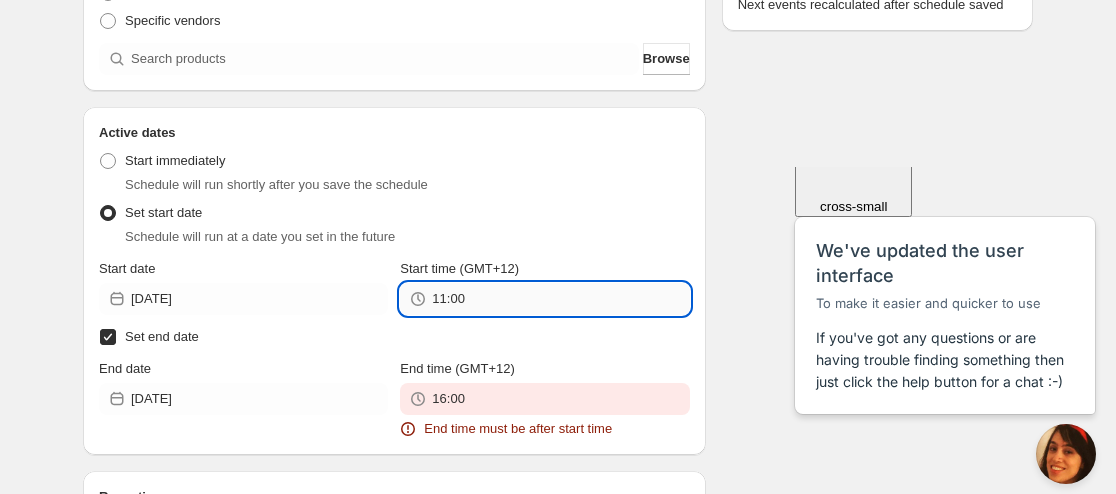 click on "11:00" at bounding box center [560, 299] 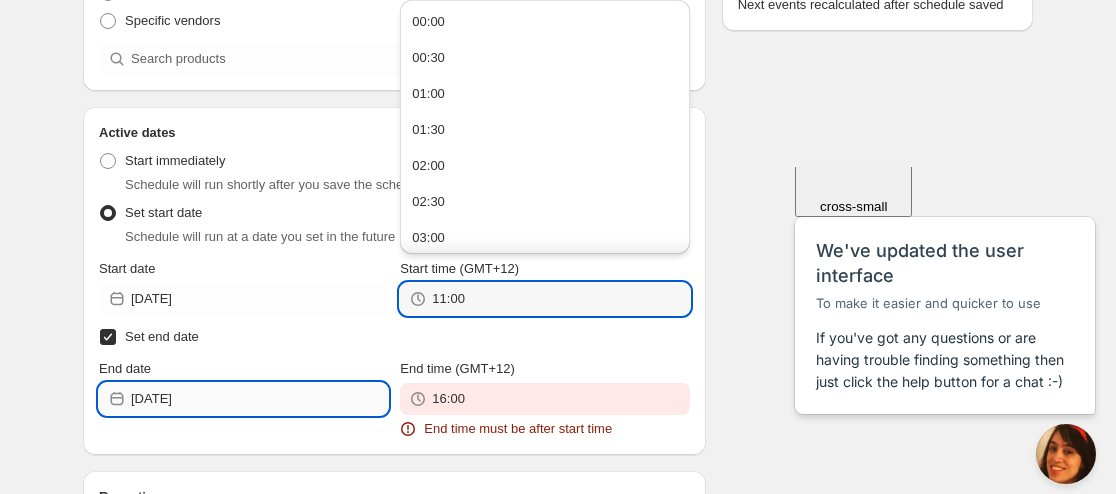 click on "[DATE]" at bounding box center (259, 399) 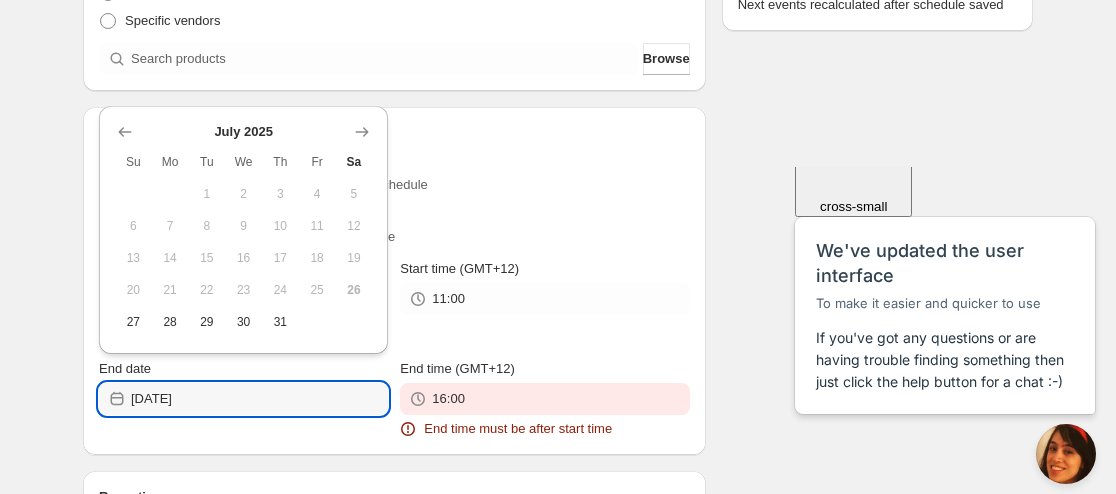 click on "28" at bounding box center (170, 322) 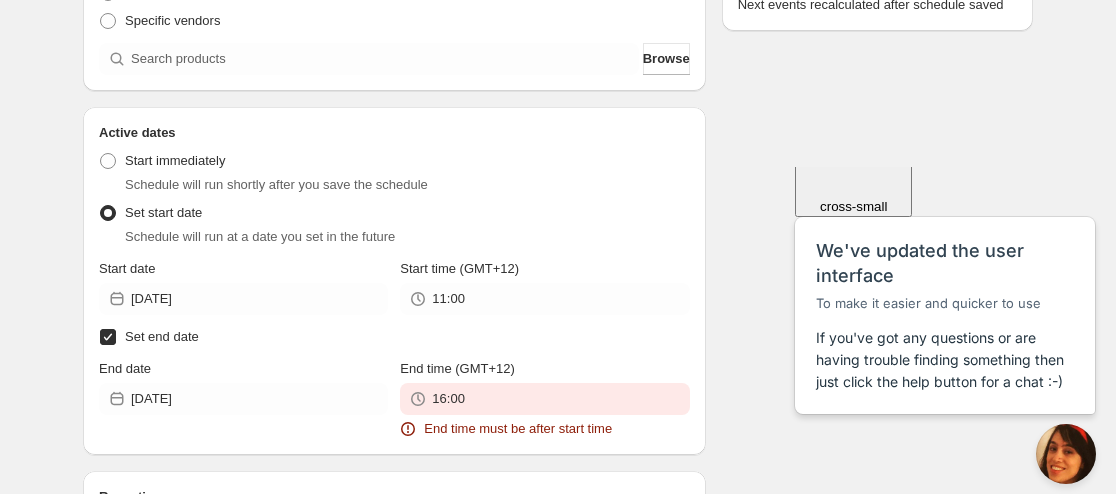 type on "[DATE]" 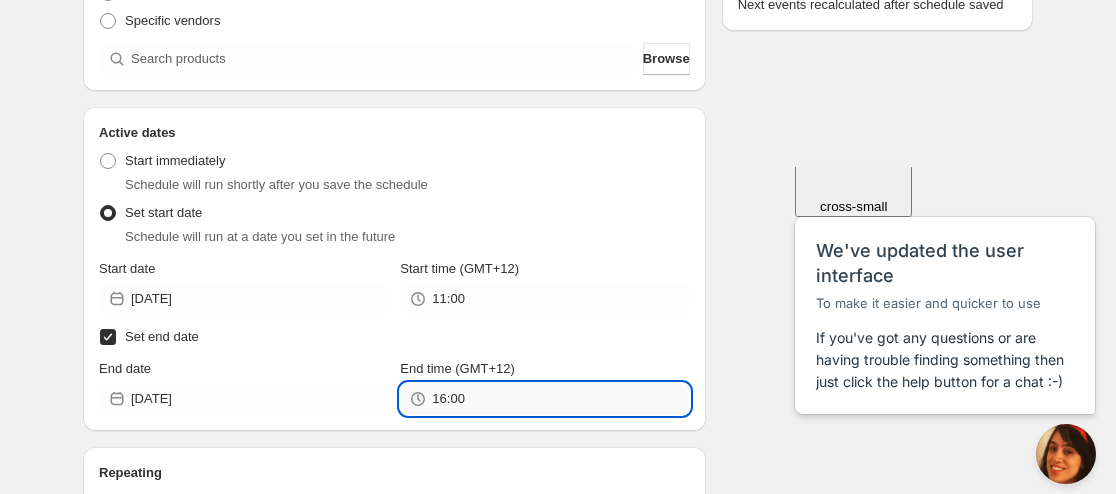 click on "16:00" at bounding box center [560, 399] 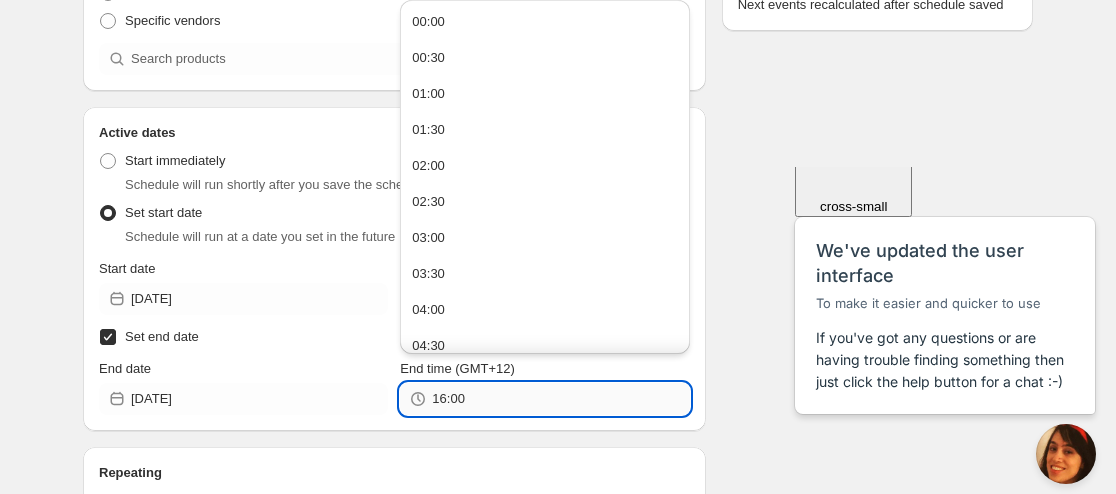 paste on "1" 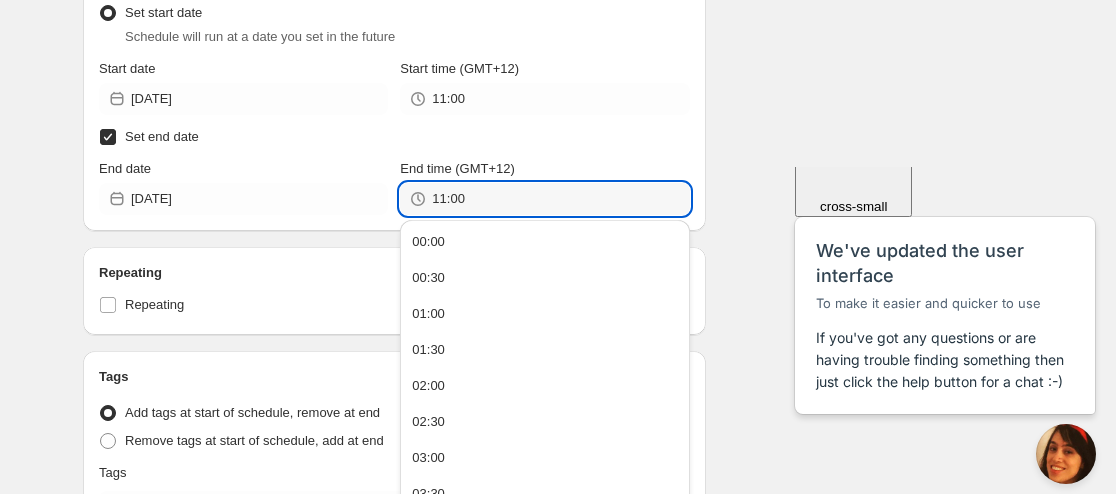 scroll, scrollTop: 633, scrollLeft: 0, axis: vertical 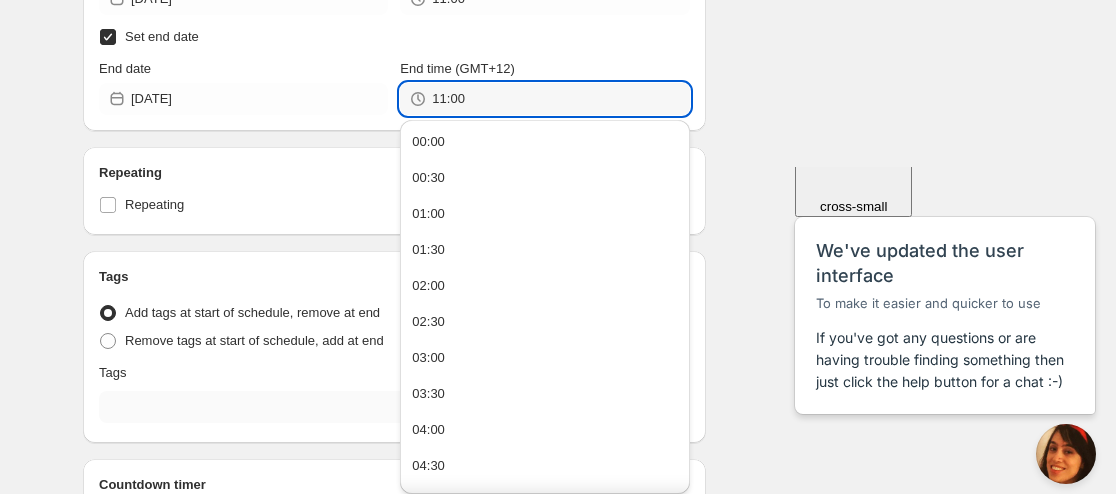 type on "11:00" 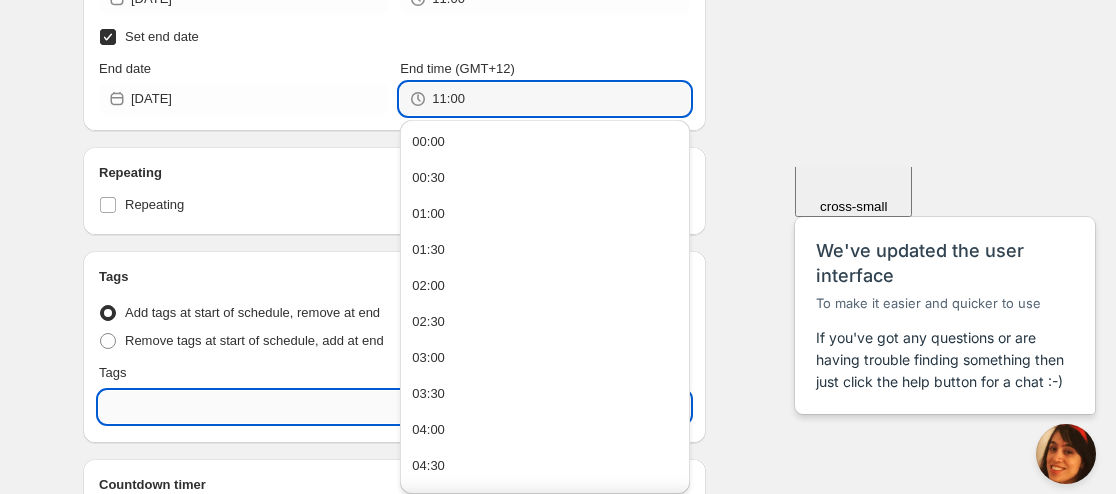 click at bounding box center (394, 407) 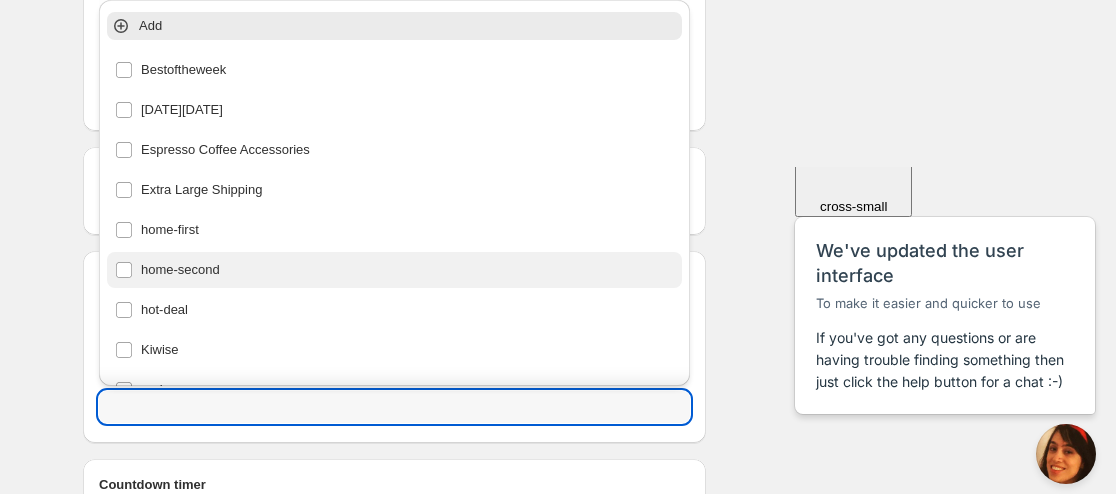 click on "home-second" at bounding box center (394, 270) 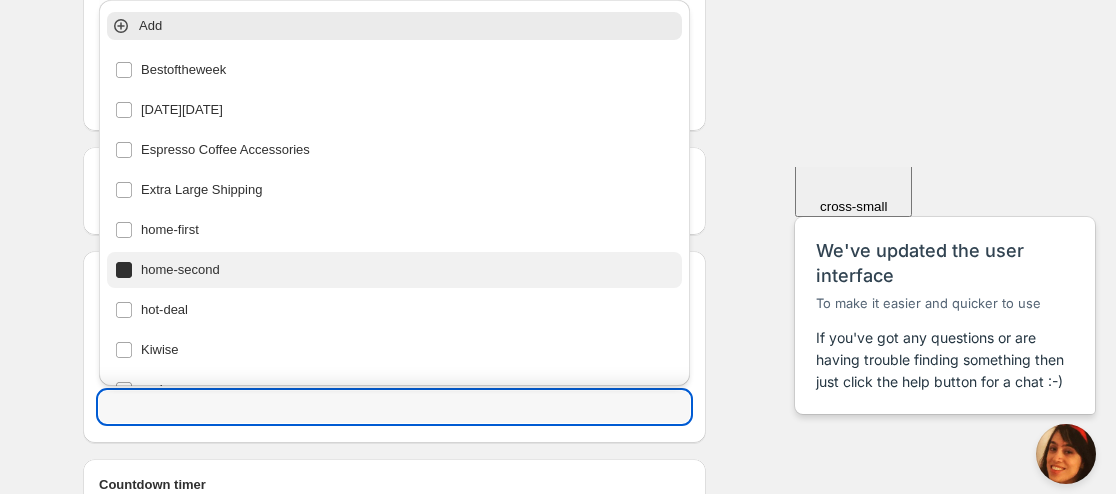 type on "home-second" 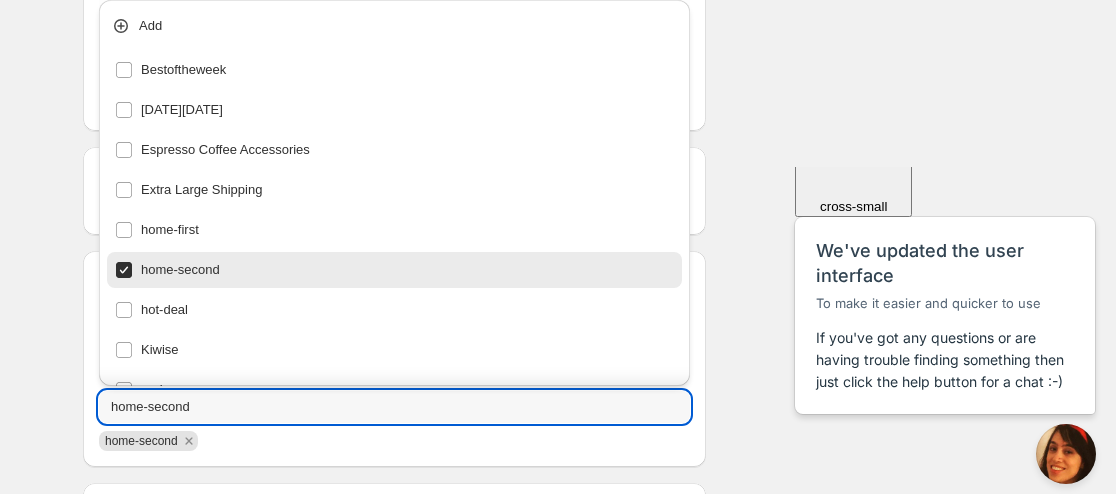 click on "Schedule name [DATE] 11am Your customers won't see this Product selection Entity type Specific products Specific collections Specific tags Specific vendors Browse Active dates Active Date Type Start immediately Schedule will run shortly after you save the schedule Set start date Schedule will run at a date you set in the future Start date [DATE] Start time (GMT+12) 11:00 Set end date End date [DATE] End time (GMT+12) 11:00 Repeating Repeating Ok Cancel Every 1 Date range Days Weeks Months Years Days Ends Never On specific date After a number of occurances Tags Tag type Add tags at start of schedule, remove at end Remove tags at start of schedule, add at end Tags home-second home-second Countdown timer Show a countdown timer on the product page The countdown timer will show the time remaining until the end of the schedule. Remember to add the Countdown Timer block to your theme and configure it to your liking. Open theme editor Summary [DATE] 11am Type Add/remove tags from products" at bounding box center (550, 59) 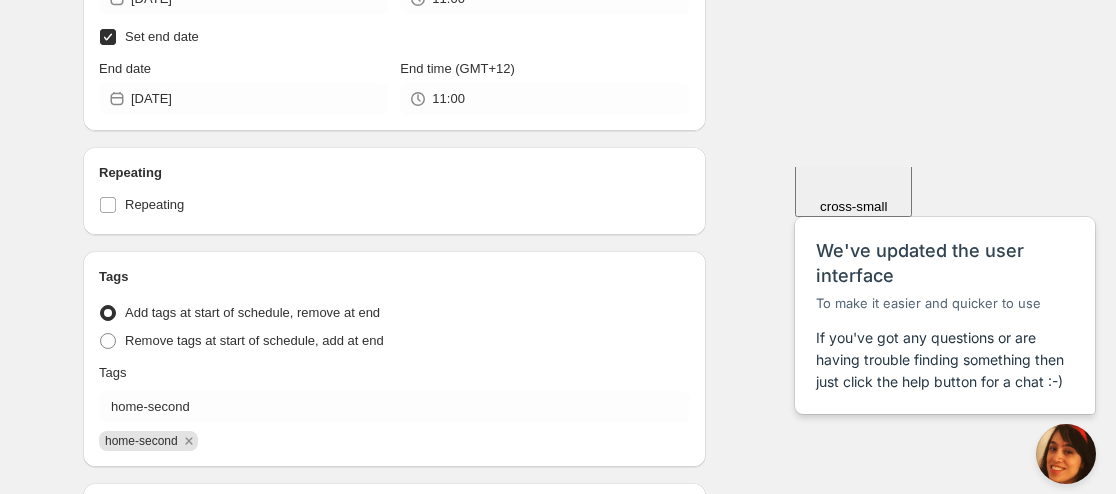 scroll, scrollTop: 133, scrollLeft: 0, axis: vertical 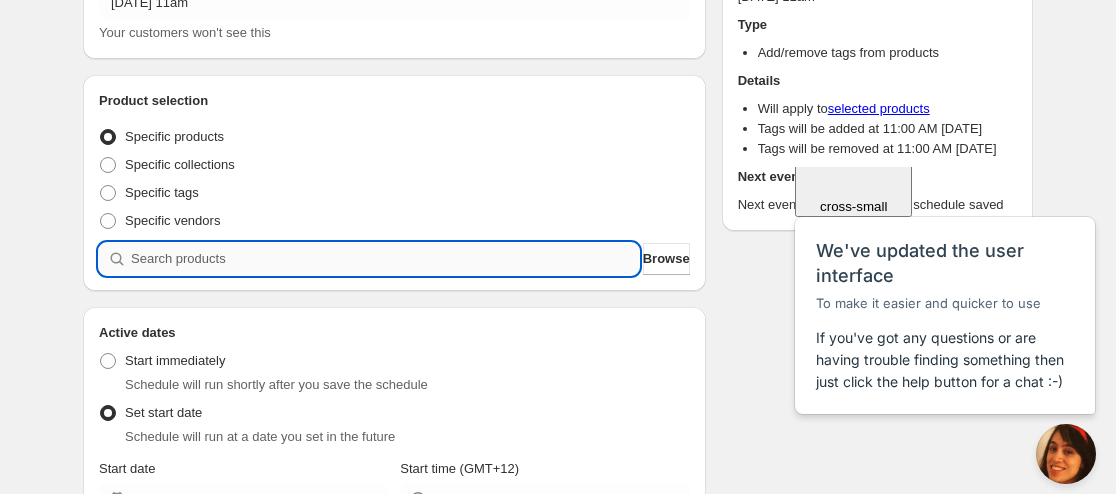 click at bounding box center [385, 259] 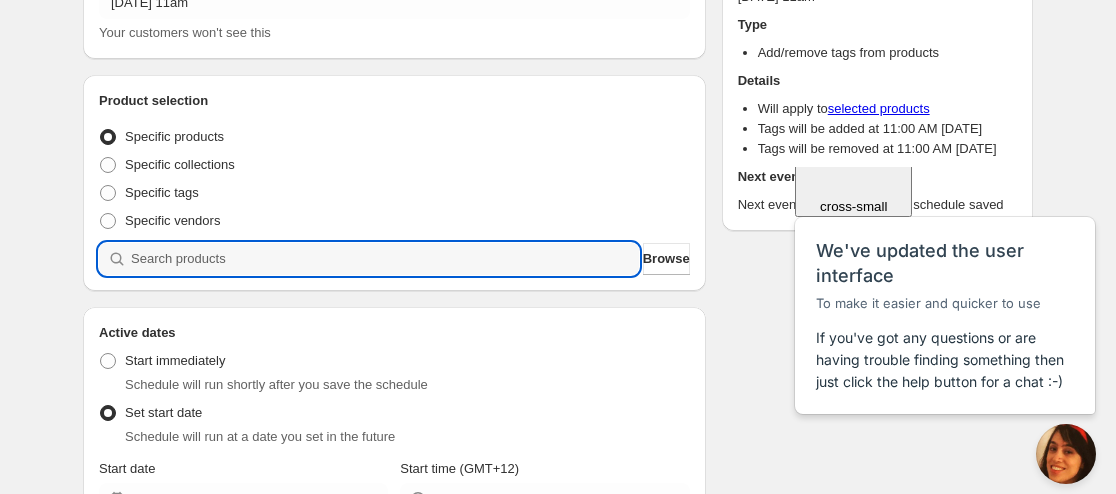 paste 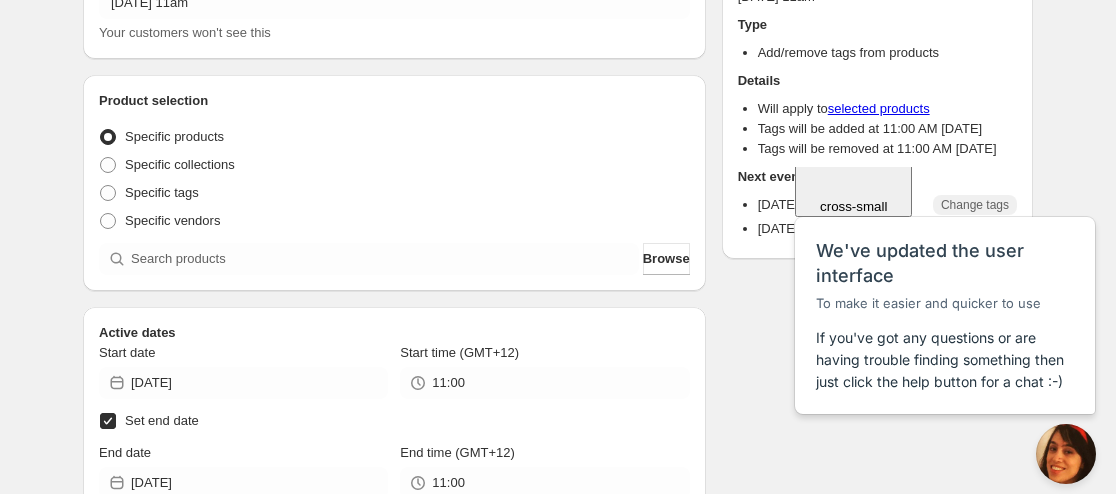 scroll, scrollTop: 0, scrollLeft: 0, axis: both 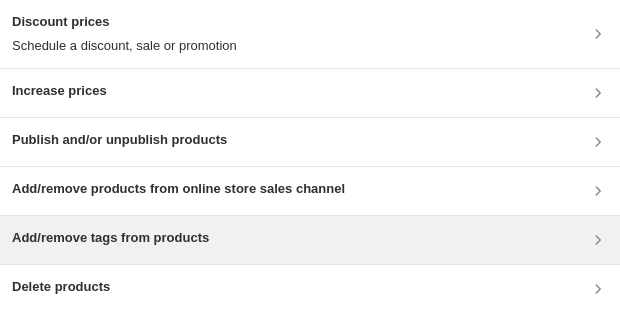 click on "Add/remove tags from products" at bounding box center [110, 238] 